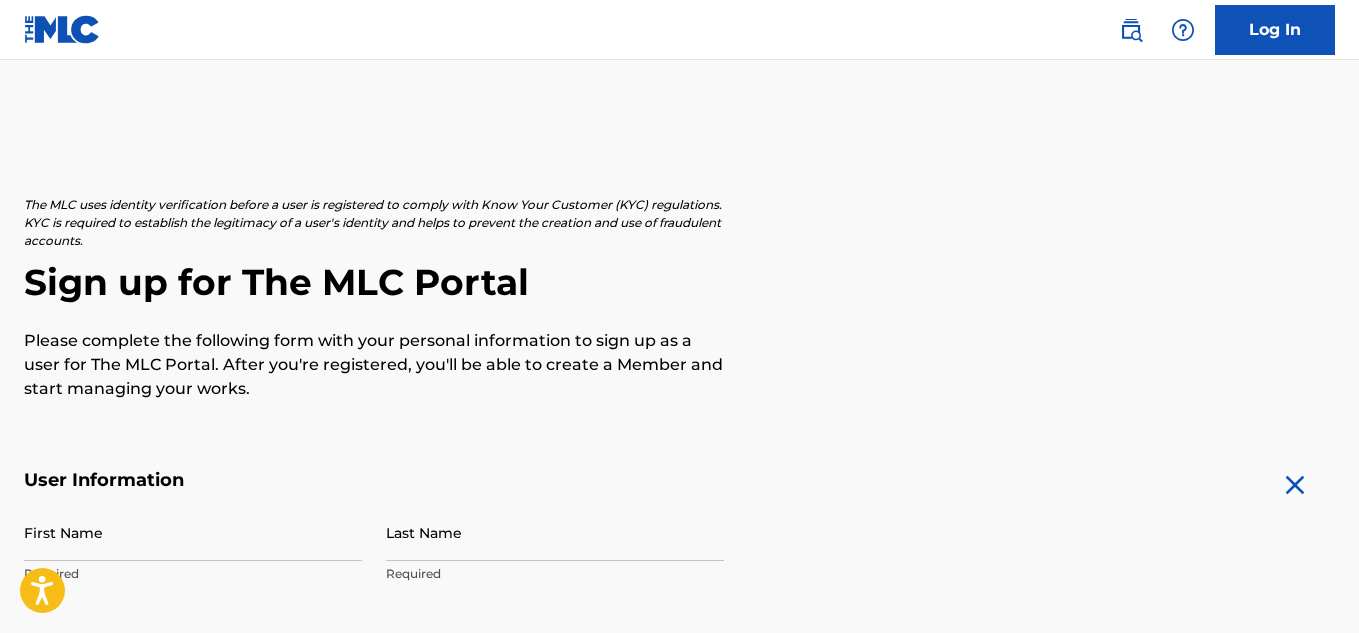 scroll, scrollTop: 0, scrollLeft: 0, axis: both 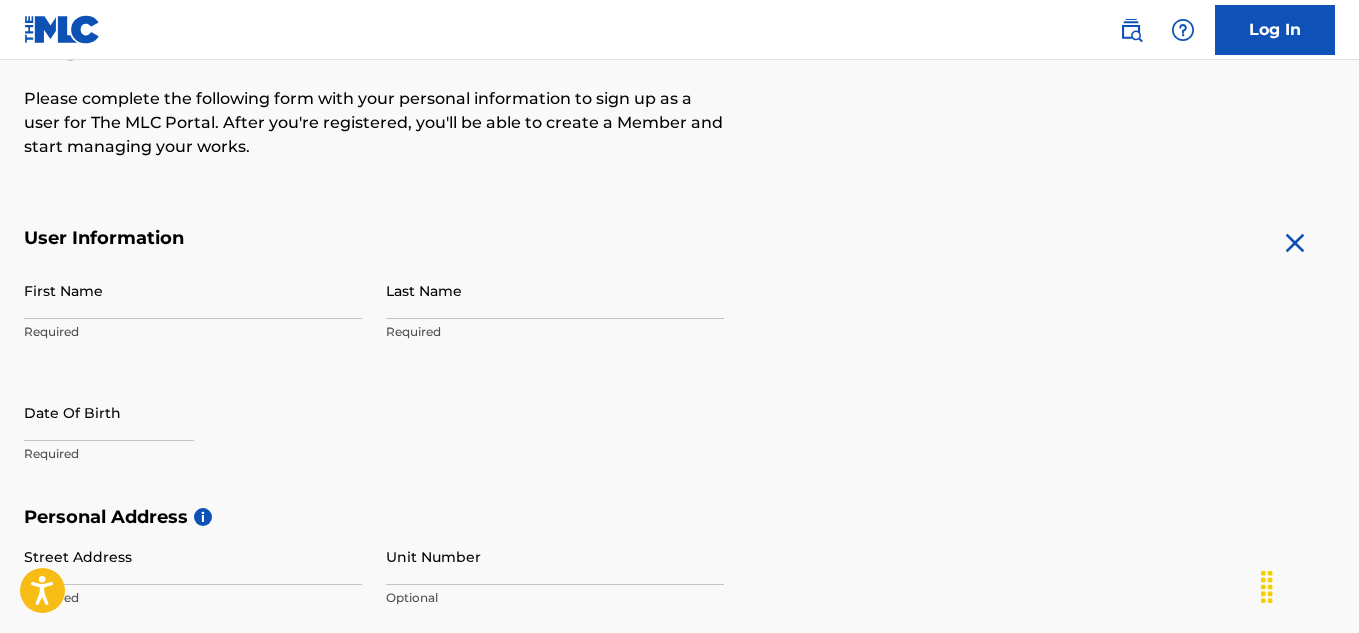 click on "Required" at bounding box center [193, 332] 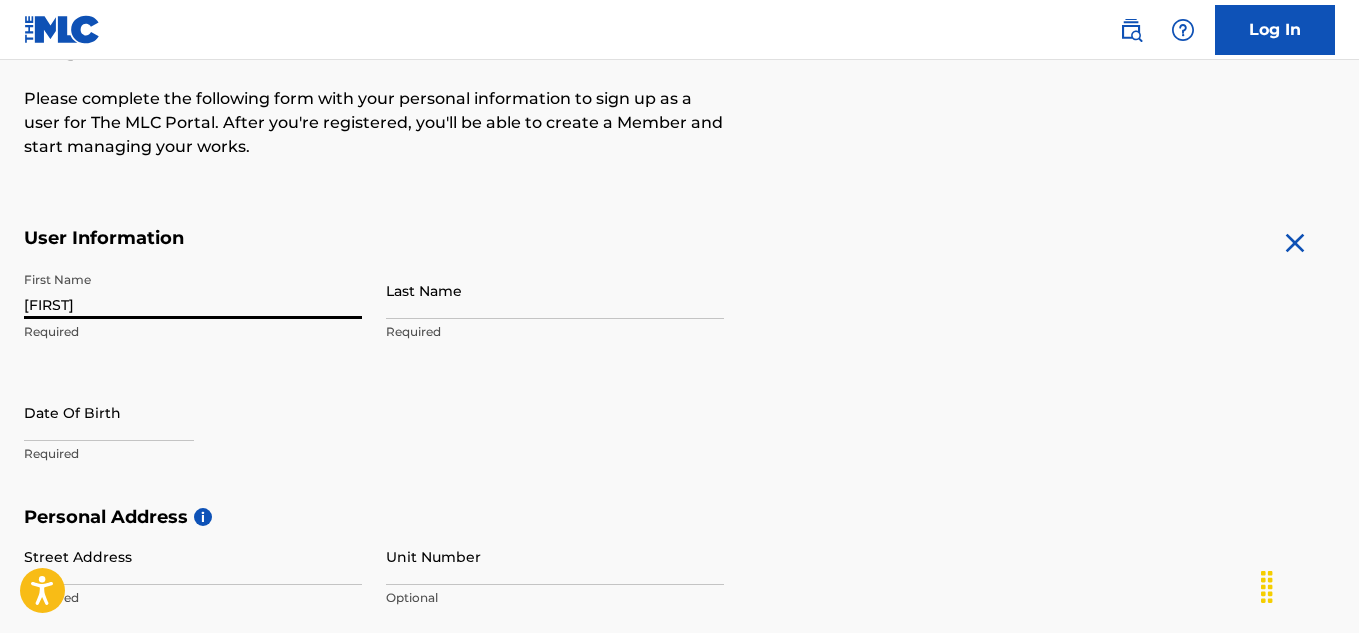 type on "[FIRST]" 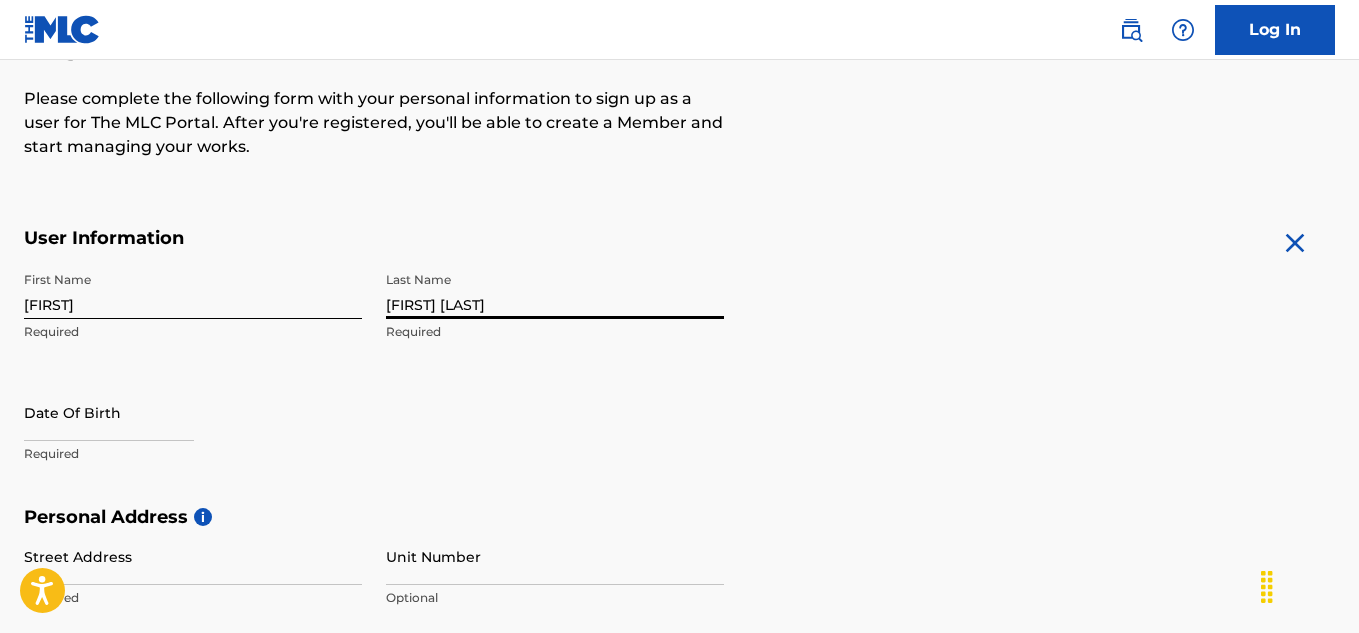 type on "[FIRST] [LAST]" 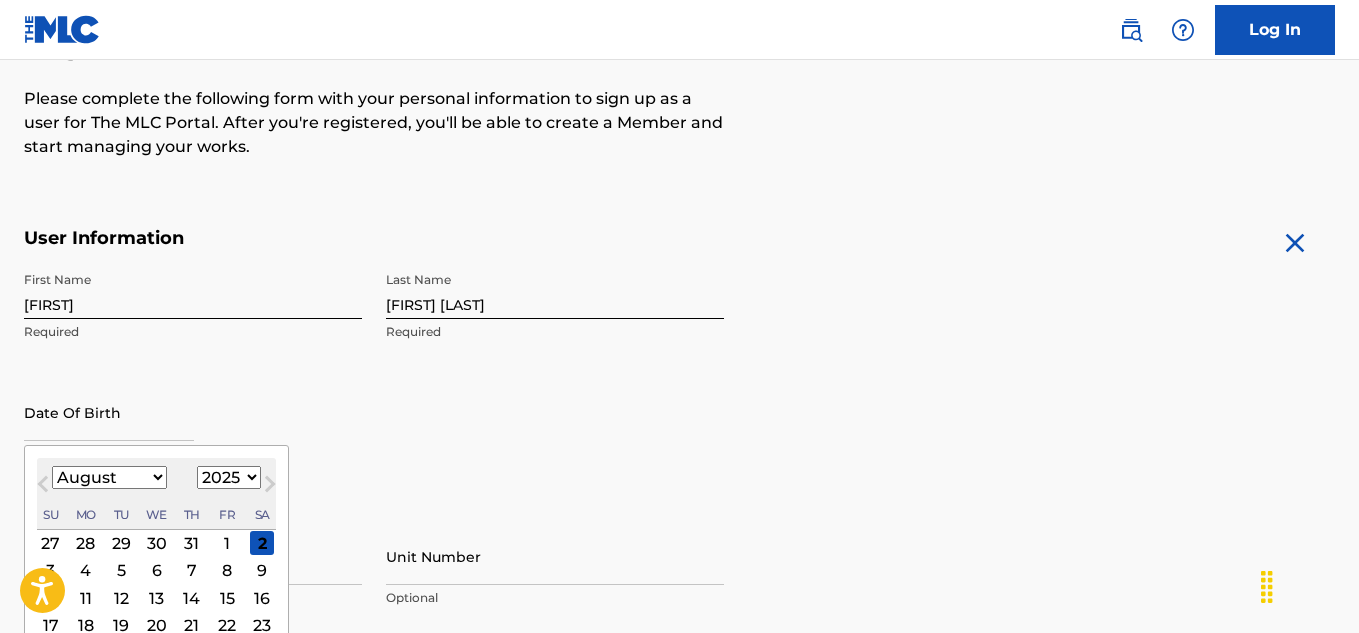 click at bounding box center [109, 412] 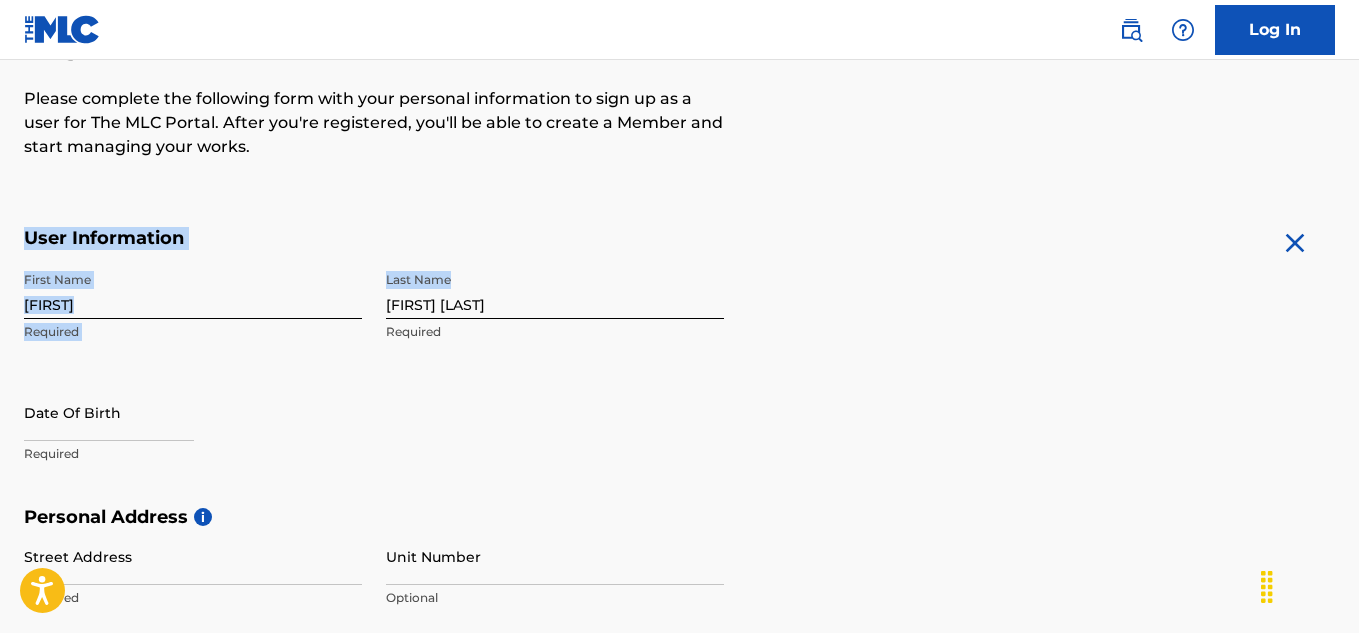drag, startPoint x: 1353, startPoint y: 135, endPoint x: 1361, endPoint y: 254, distance: 119.26861 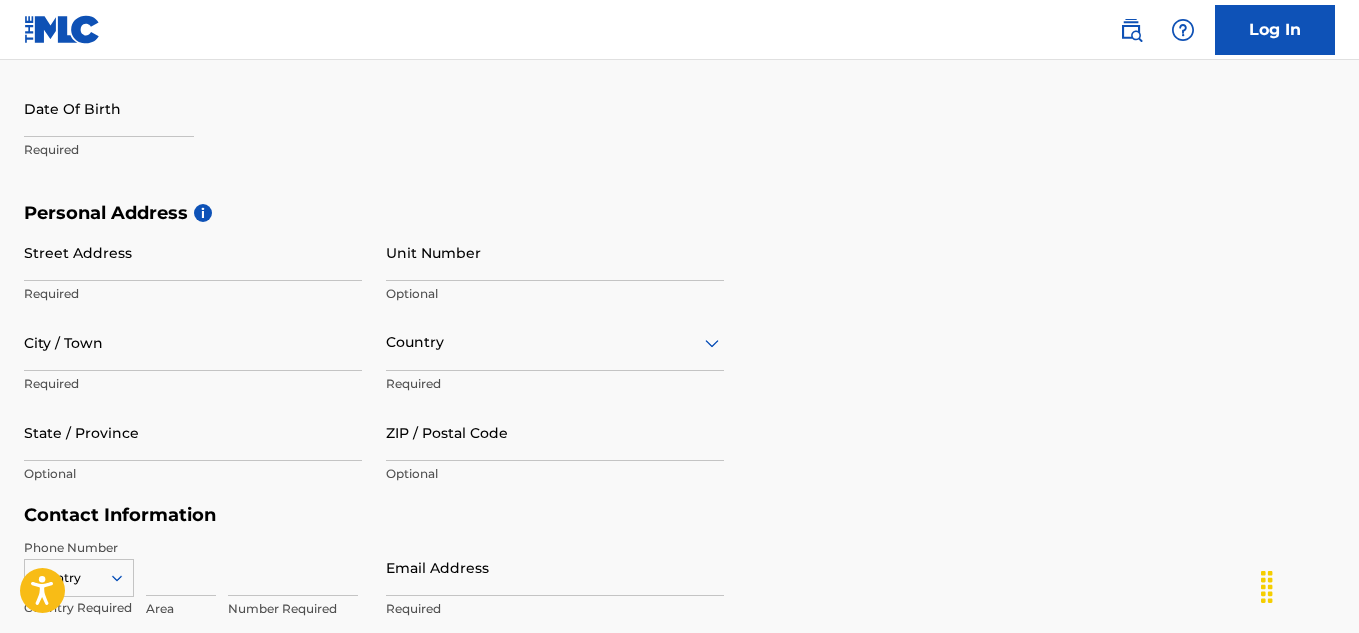 scroll, scrollTop: 553, scrollLeft: 0, axis: vertical 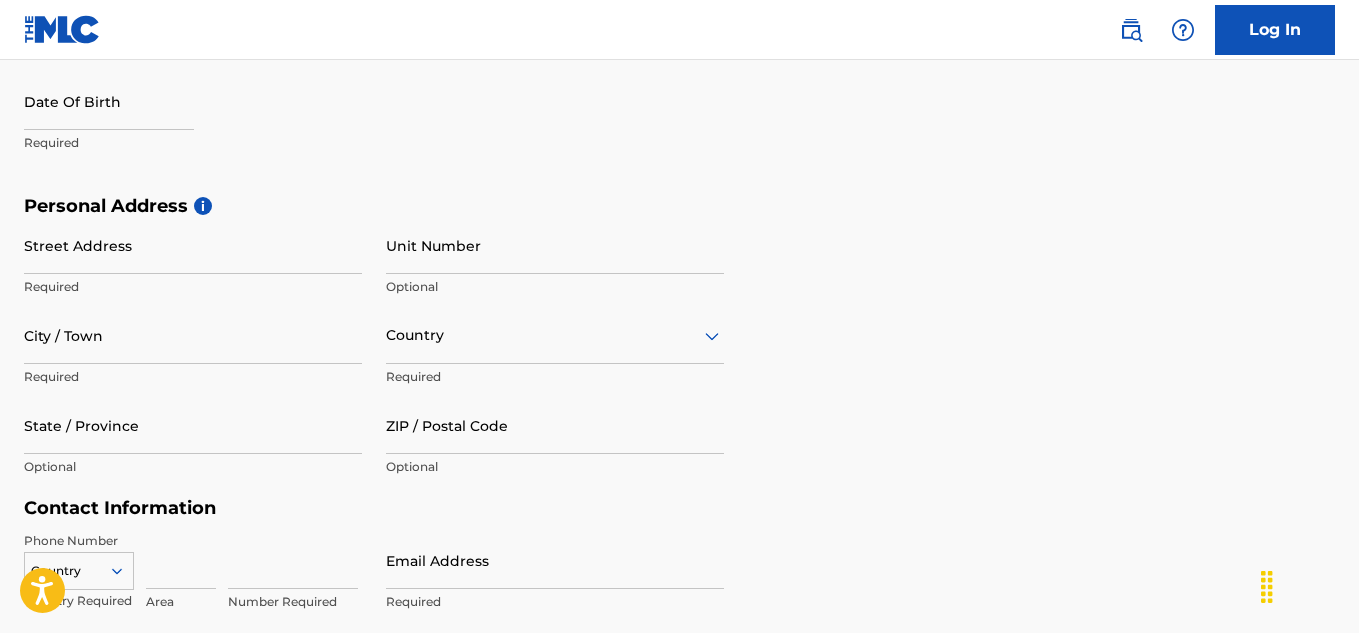 click at bounding box center (109, 101) 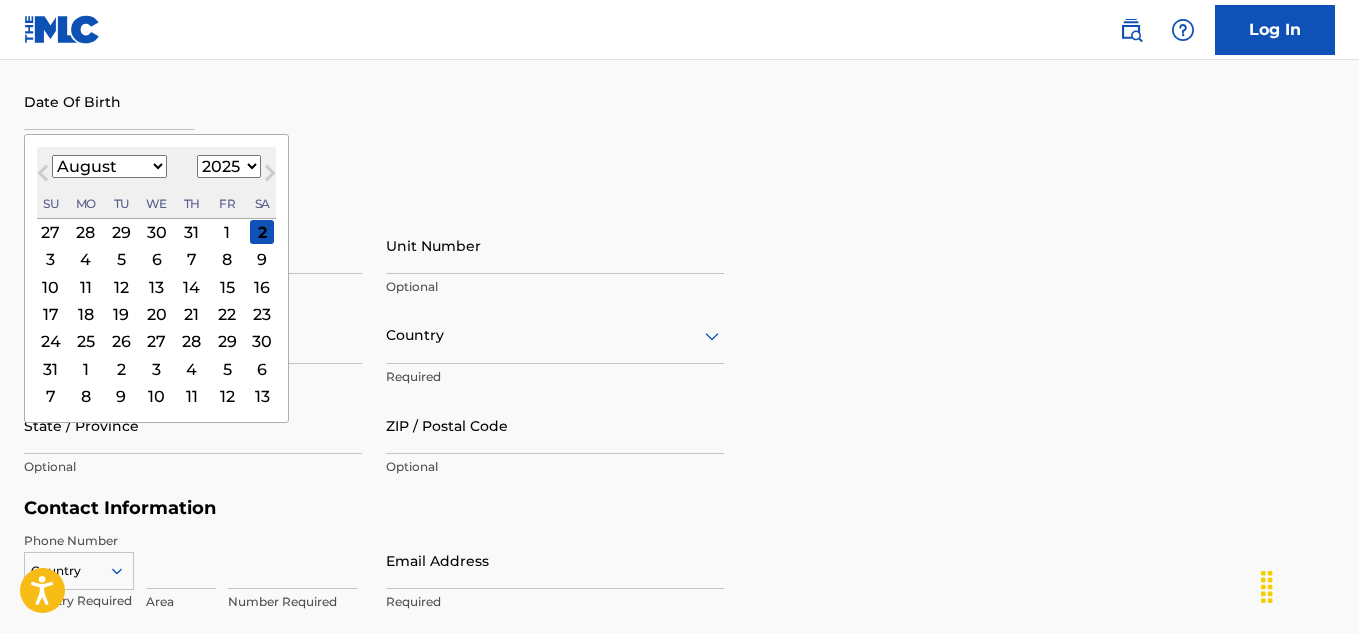 click on "January February March April May June July August September October November December" at bounding box center (109, 166) 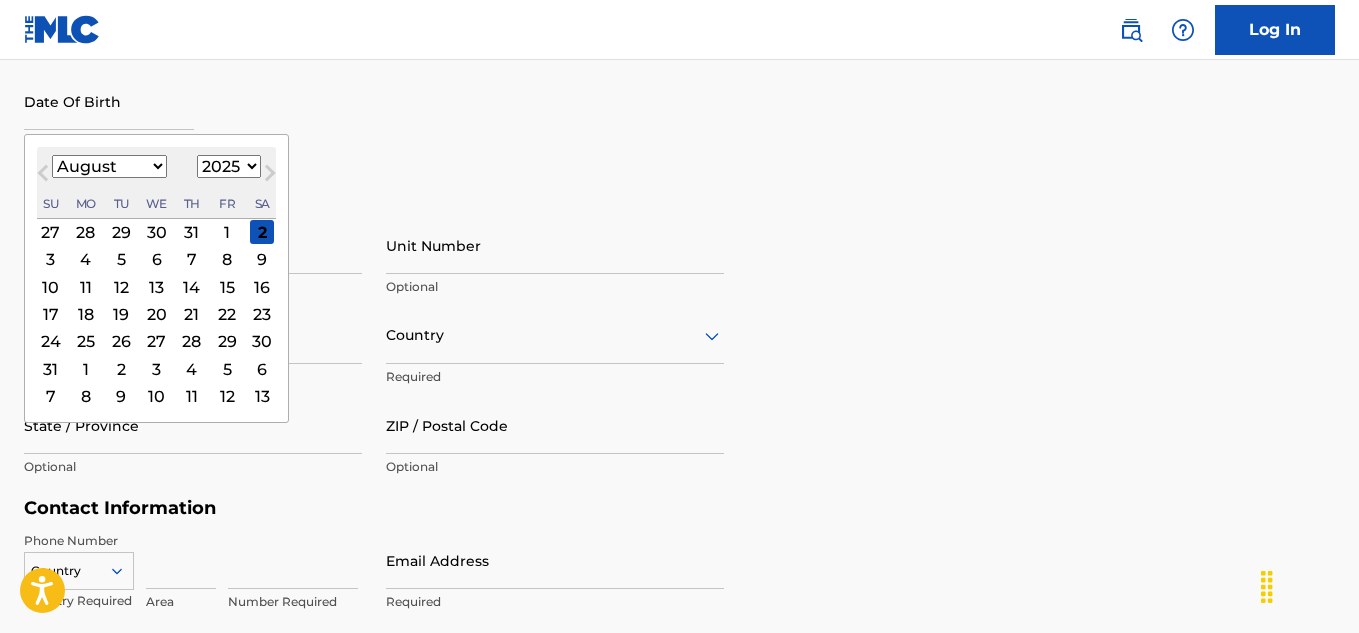 select on "10" 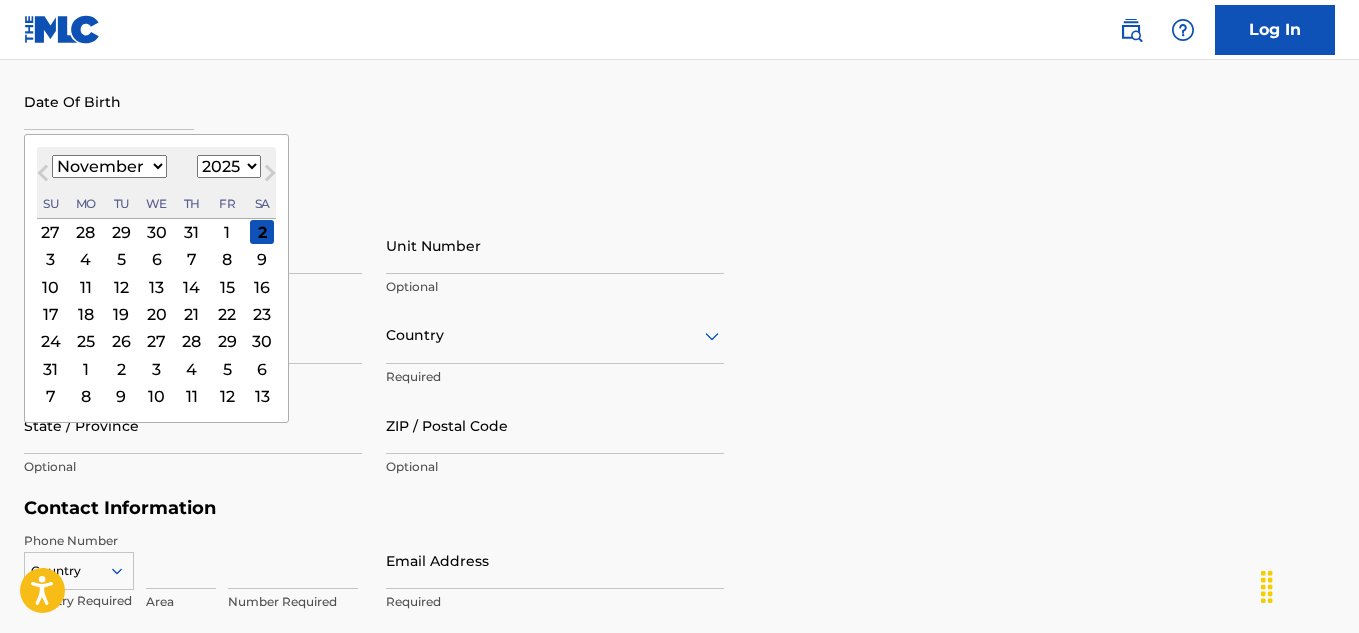 click on "January February March April May June July August September October November December" at bounding box center (109, 166) 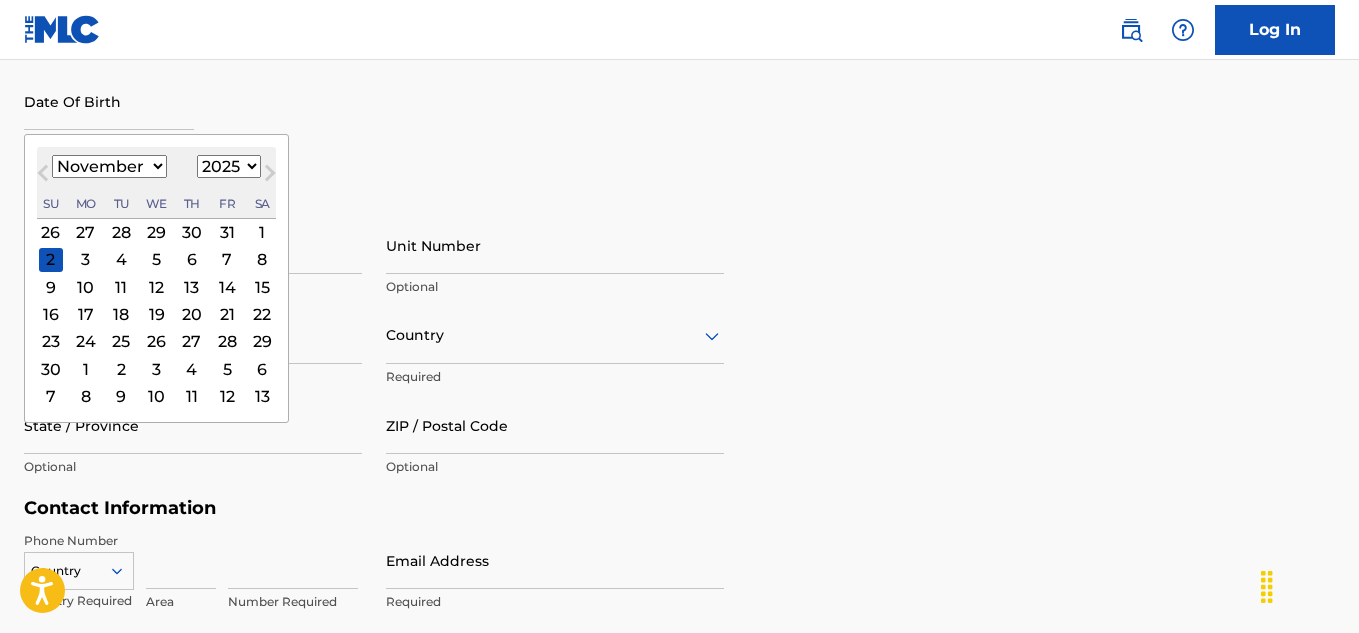 click on "1899 1900 1901 1902 1903 1904 1905 1906 1907 1908 1909 1910 1911 1912 1913 1914 1915 1916 1917 1918 1919 1920 1921 1922 1923 1924 1925 1926 1927 1928 1929 1930 1931 1932 1933 1934 1935 1936 1937 1938 1939 1940 1941 1942 1943 1944 1945 1946 1947 1948 1949 1950 1951 1952 1953 1954 1955 1956 1957 1958 1959 1960 1961 1962 1963 1964 1965 1966 1967 1968 1969 1970 1971 1972 1973 1974 1975 1976 1977 1978 1979 1980 1981 1982 1983 1984 1985 1986 1987 1988 1989 1990 1991 1992 1993 1994 1995 1996 1997 1998 1999 2000 2001 2002 2003 2004 2005 2006 2007 2008 2009 2010 2011 2012 2013 2014 2015 2016 2017 2018 2019 2020 2021 2022 2023 2024 2025 2026 2027 2028 2029 2030 2031 2032 2033 2034 2035 2036 2037 2038 2039 2040 2041 2042 2043 2044 2045 2046 2047 2048 2049 2050 2051 2052 2053 2054 2055 2056 2057 2058 2059 2060 2061 2062 2063 2064 2065 2066 2067 2068 2069 2070 2071 2072 2073 2074 2075 2076 2077 2078 2079 2080 2081 2082 2083 2084 2085 2086 2087 2088 2089 2090 2091 2092 2093 2094 2095 2096 2097 2098 2099 2100" at bounding box center [229, 166] 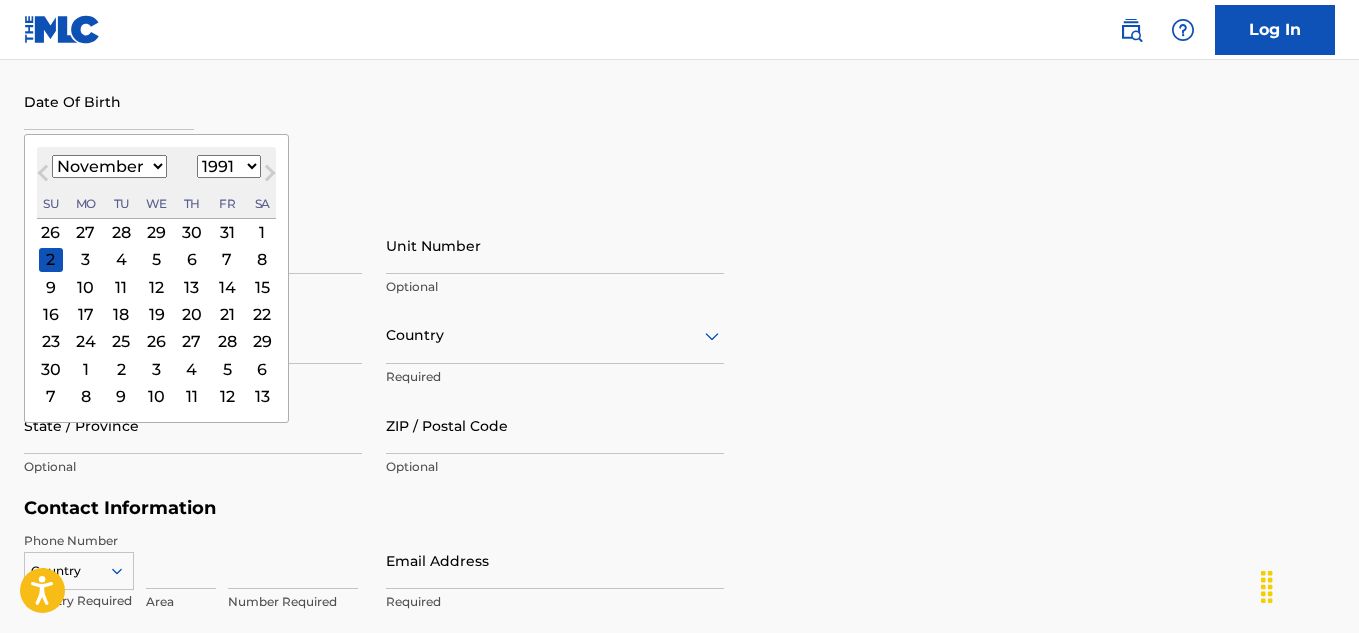 click on "1899 1900 1901 1902 1903 1904 1905 1906 1907 1908 1909 1910 1911 1912 1913 1914 1915 1916 1917 1918 1919 1920 1921 1922 1923 1924 1925 1926 1927 1928 1929 1930 1931 1932 1933 1934 1935 1936 1937 1938 1939 1940 1941 1942 1943 1944 1945 1946 1947 1948 1949 1950 1951 1952 1953 1954 1955 1956 1957 1958 1959 1960 1961 1962 1963 1964 1965 1966 1967 1968 1969 1970 1971 1972 1973 1974 1975 1976 1977 1978 1979 1980 1981 1982 1983 1984 1985 1986 1987 1988 1989 1990 1991 1992 1993 1994 1995 1996 1997 1998 1999 2000 2001 2002 2003 2004 2005 2006 2007 2008 2009 2010 2011 2012 2013 2014 2015 2016 2017 2018 2019 2020 2021 2022 2023 2024 2025 2026 2027 2028 2029 2030 2031 2032 2033 2034 2035 2036 2037 2038 2039 2040 2041 2042 2043 2044 2045 2046 2047 2048 2049 2050 2051 2052 2053 2054 2055 2056 2057 2058 2059 2060 2061 2062 2063 2064 2065 2066 2067 2068 2069 2070 2071 2072 2073 2074 2075 2076 2077 2078 2079 2080 2081 2082 2083 2084 2085 2086 2087 2088 2089 2090 2091 2092 2093 2094 2095 2096 2097 2098 2099 2100" at bounding box center [229, 166] 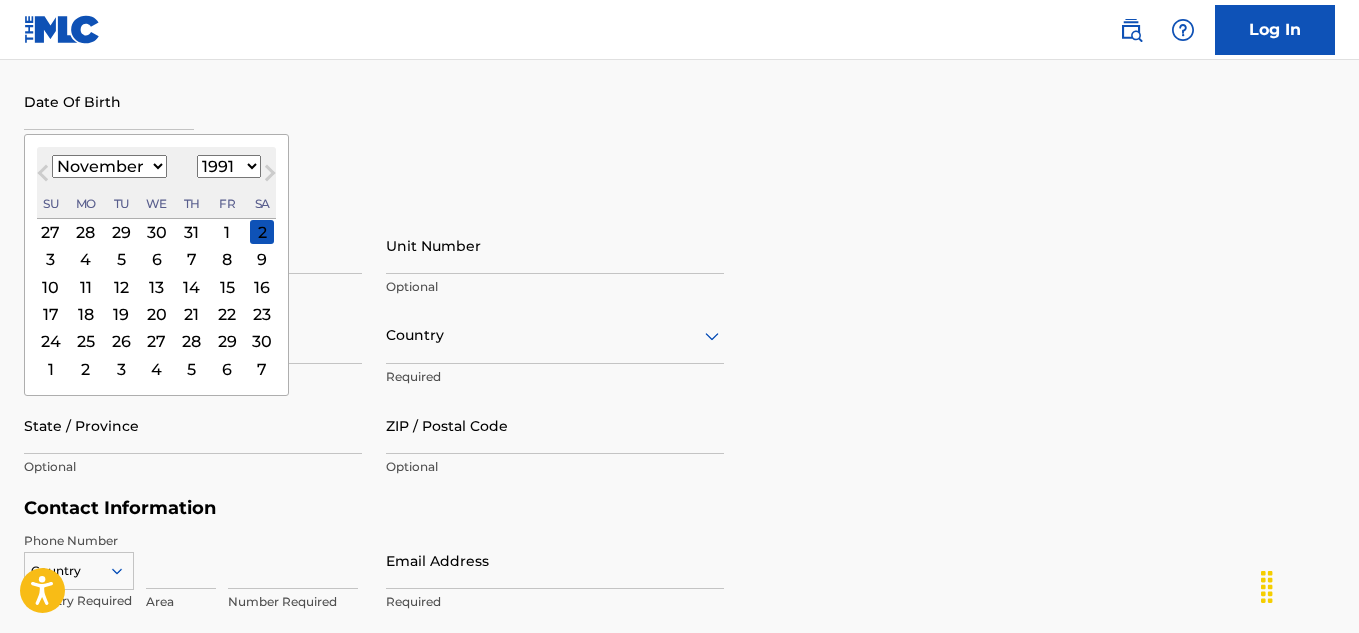 click on "1" at bounding box center (227, 232) 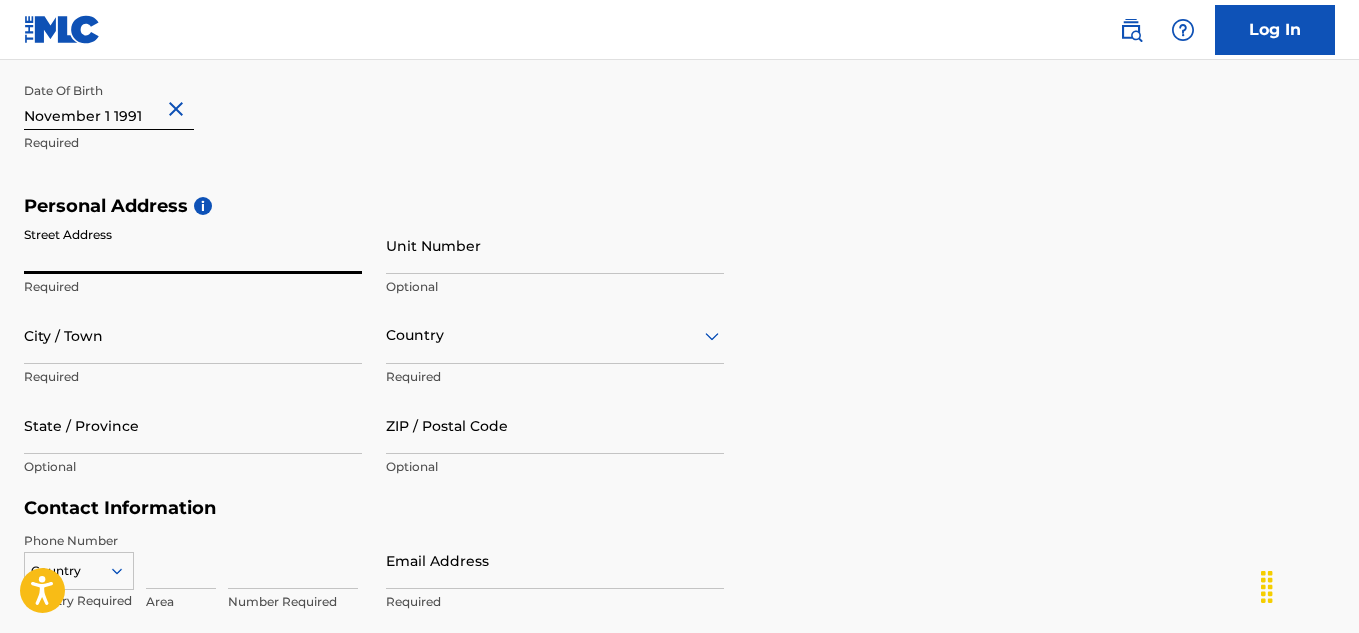 click on "Street Address" at bounding box center [193, 245] 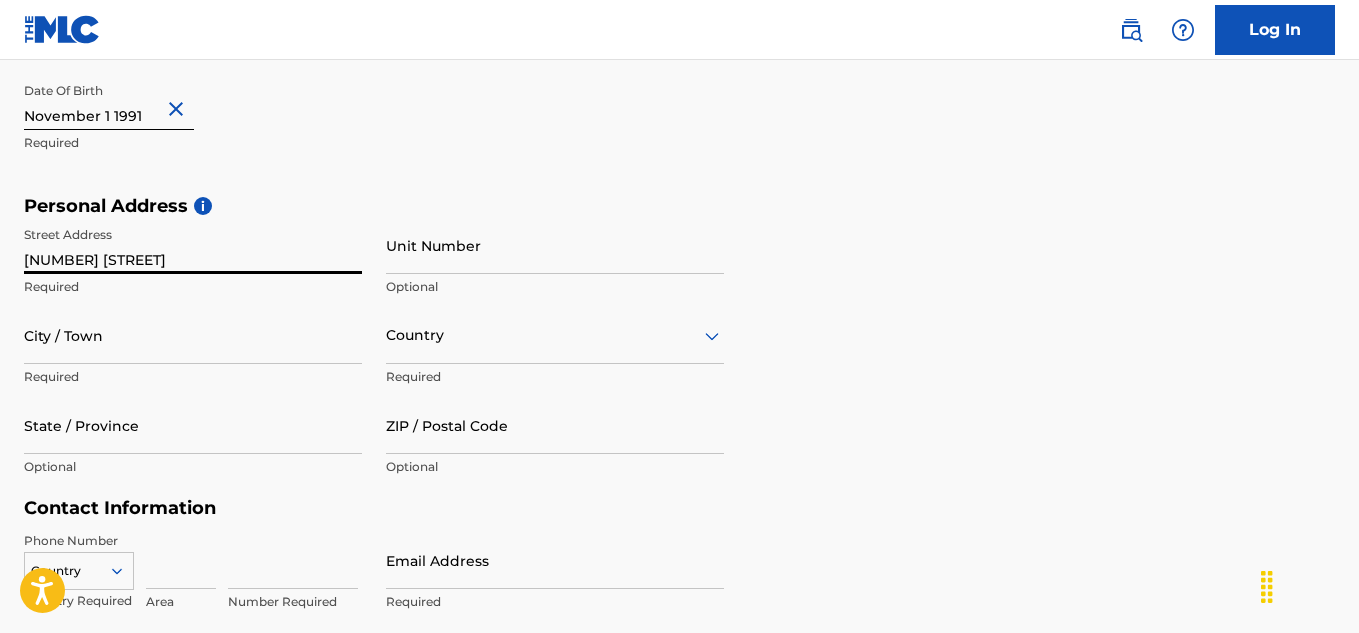 type on "[NUMBER] [STREET]" 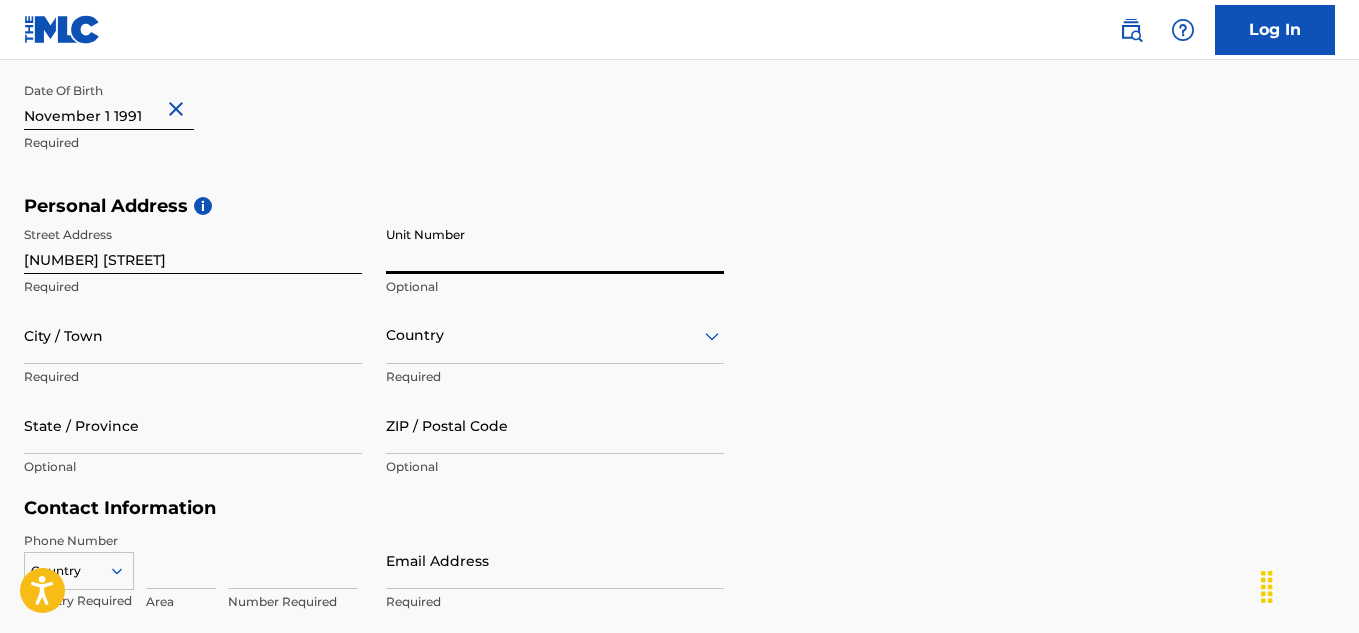 click on "Unit Number" at bounding box center (555, 245) 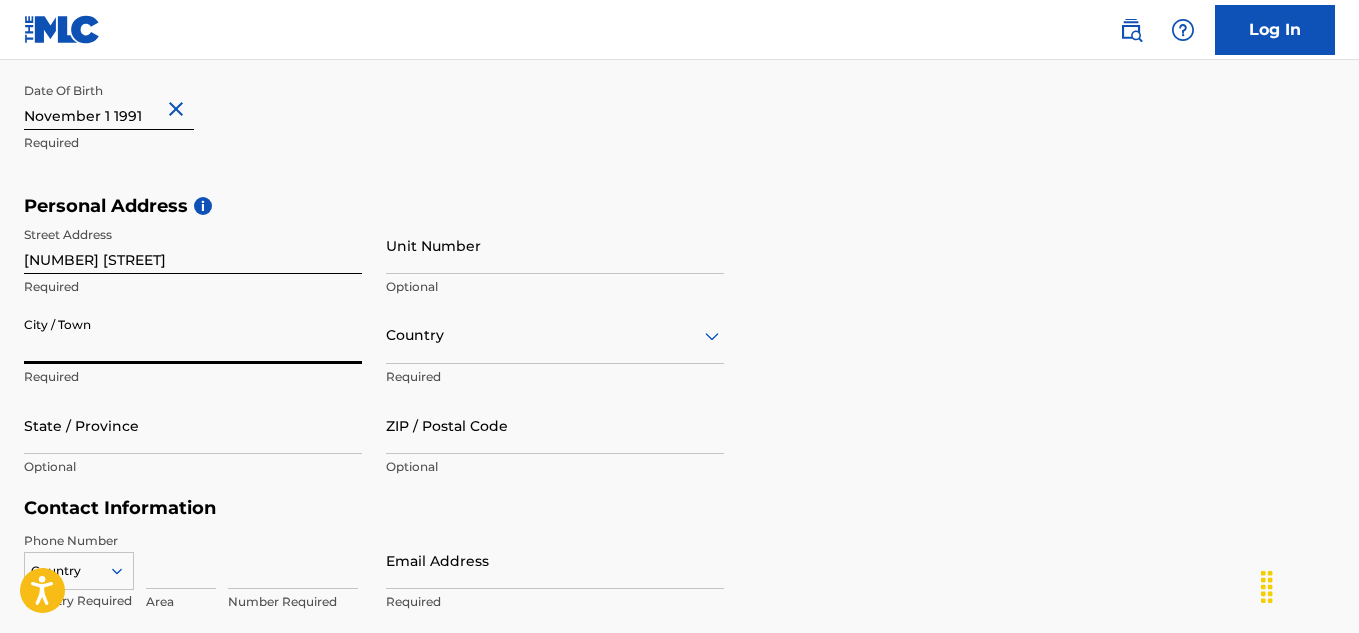 click on "City / Town" at bounding box center (193, 335) 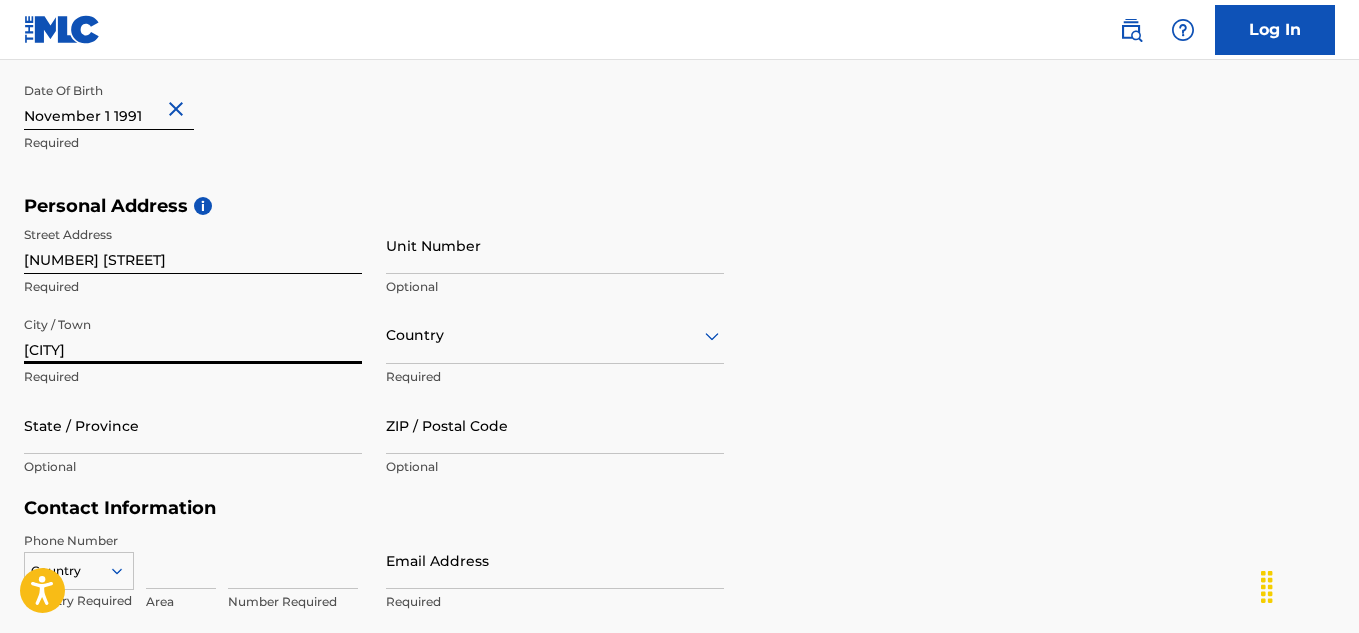 type on "[CITY]" 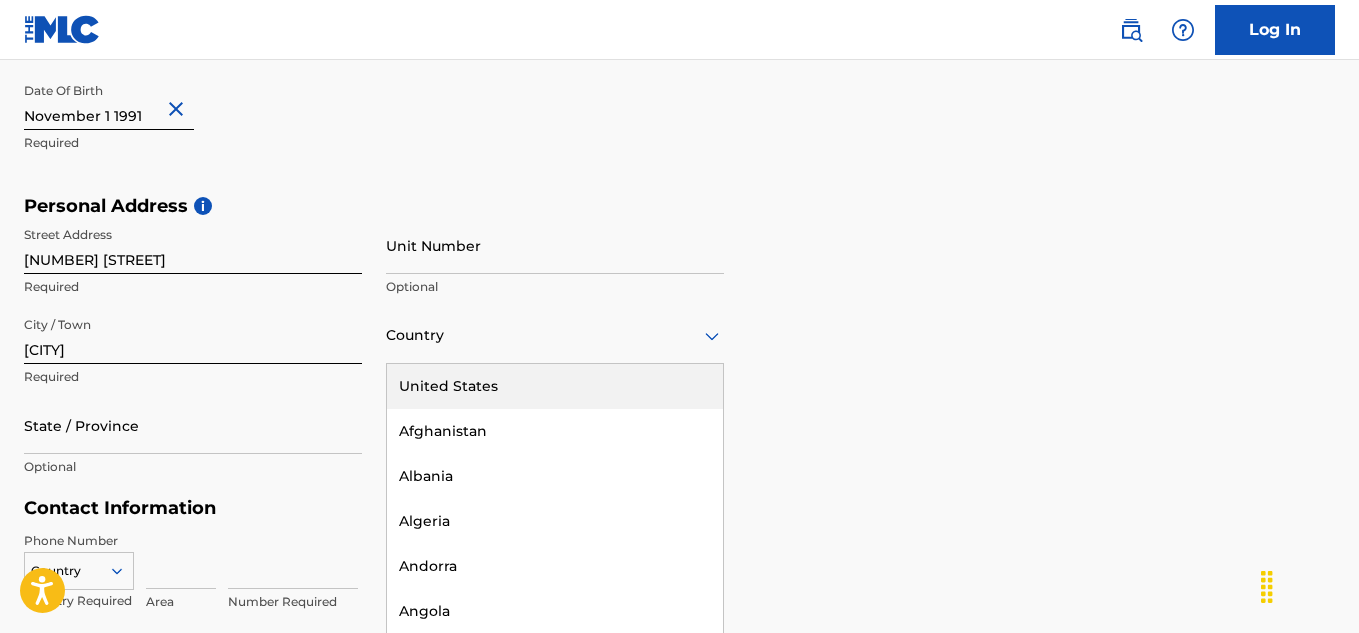 click on "Country United States Afghanistan Albania Algeria Andorra Angola Anguilla Antigua and Barbuda Argentina Armenia Aruba Australia Austria Azerbaijan Bahamas Bahrain Bangladesh Barbados Belarus Belgium Belize Benin Bermuda Bhutan Bolivia Bosnia and Herzegovina Botswana Brazil Brunei Darussalam Bulgaria Burkina Faso Burundi Cambodia Cameroon Canada Cape Verde Cayman Islands Central African Republic Chad Chile China Colombia Comoros Congo Congo, the Democratic Republic of the Cook Islands Costa Rica Cote D'Ivoire Croatia Cuba Cyprus Czech Republic Denmark Djibouti Dominica Dominican Republic Ecuador Egypt El Salvador Equatorial Guinea Eritrea Estonia Ethiopia Falkland Islands (Malvinas) Faroe Islands Fiji Finland France French Guiana French Polynesia Gabon Gambia Georgia Germany Ghana Gibraltar Greece Greenland Grenada Guinea" at bounding box center [555, 335] 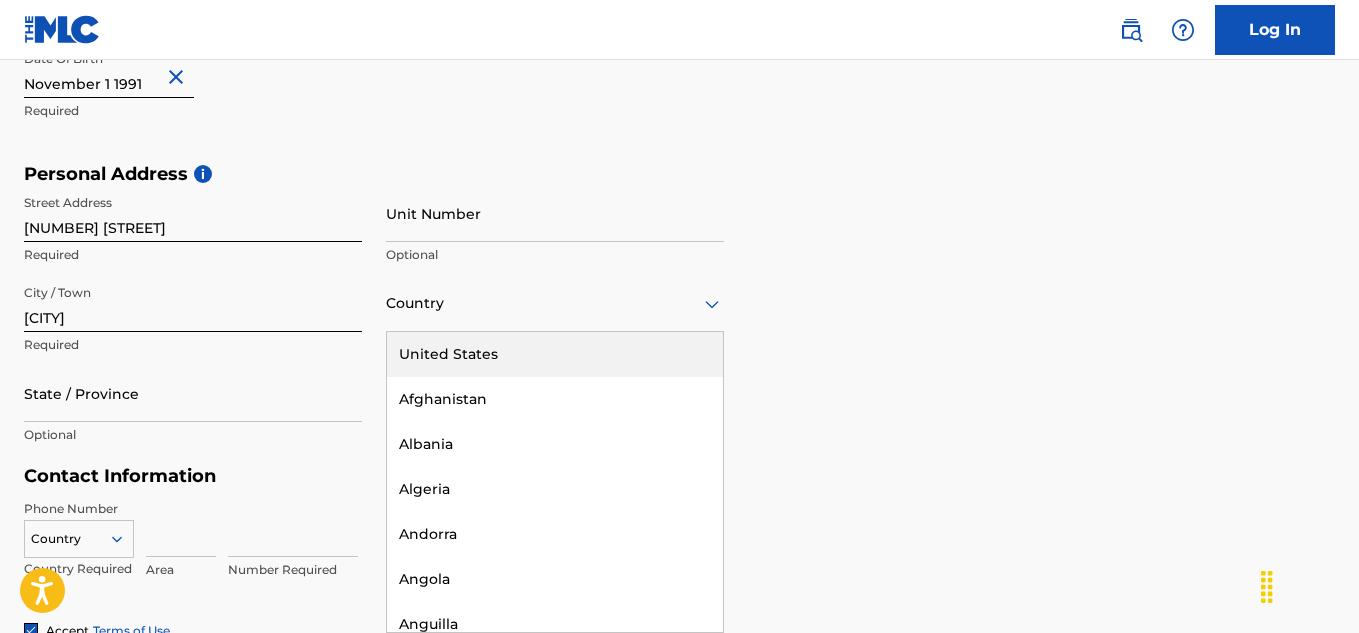 click on "United States" at bounding box center (555, 354) 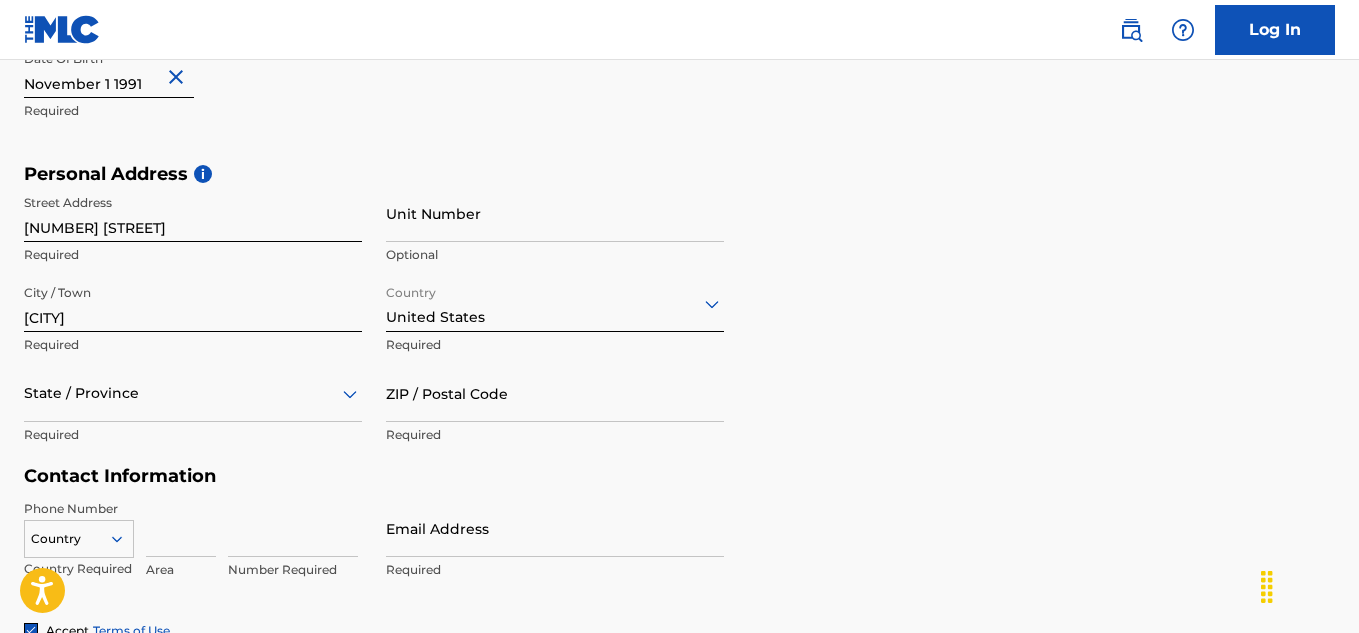 click on "State / Province" at bounding box center (193, 393) 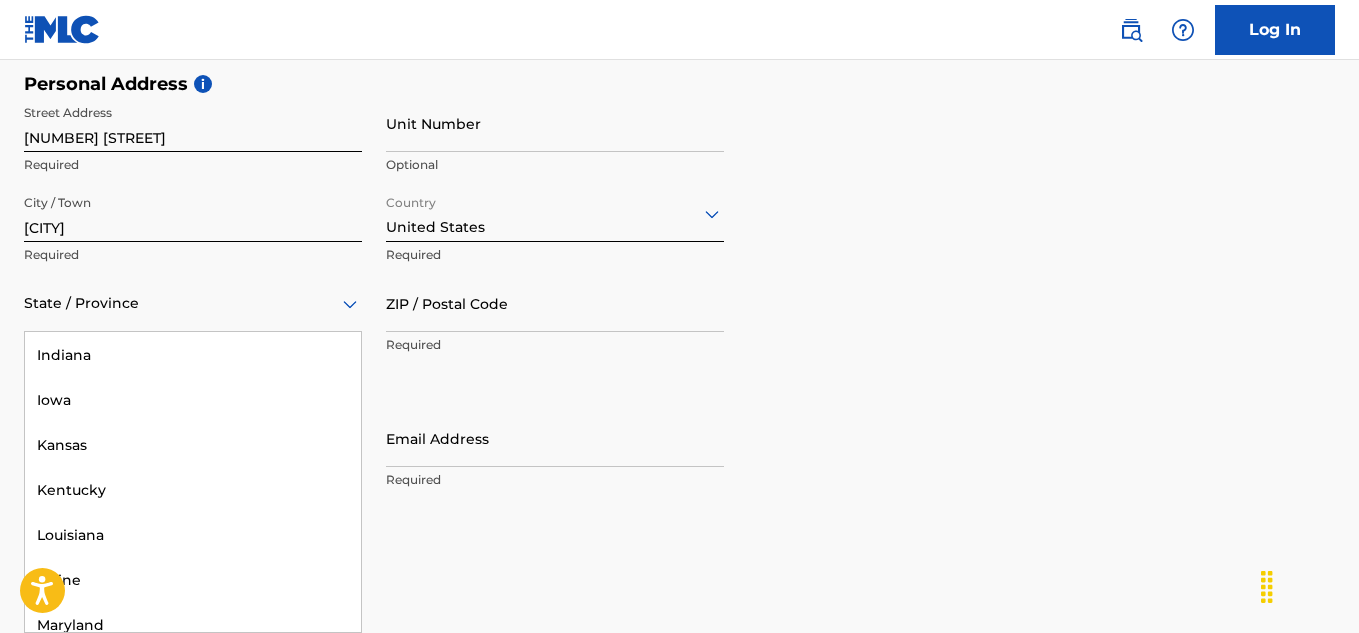 scroll, scrollTop: 690, scrollLeft: 0, axis: vertical 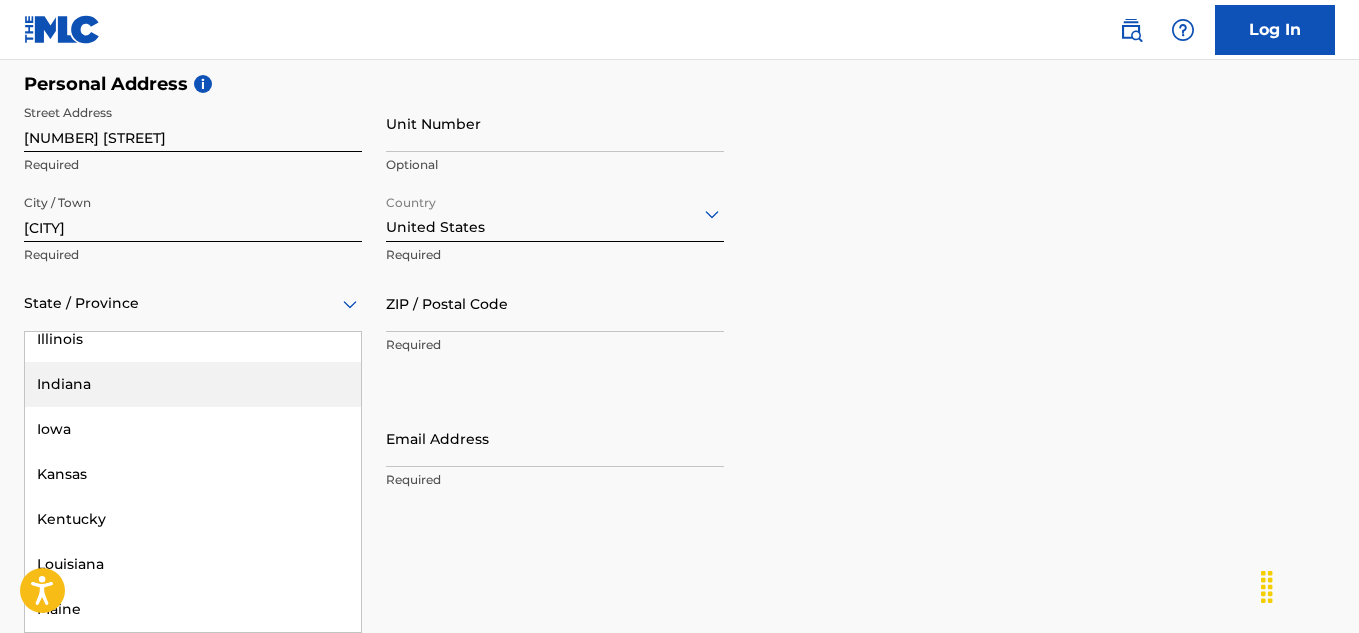 click on "Indiana" at bounding box center [193, 384] 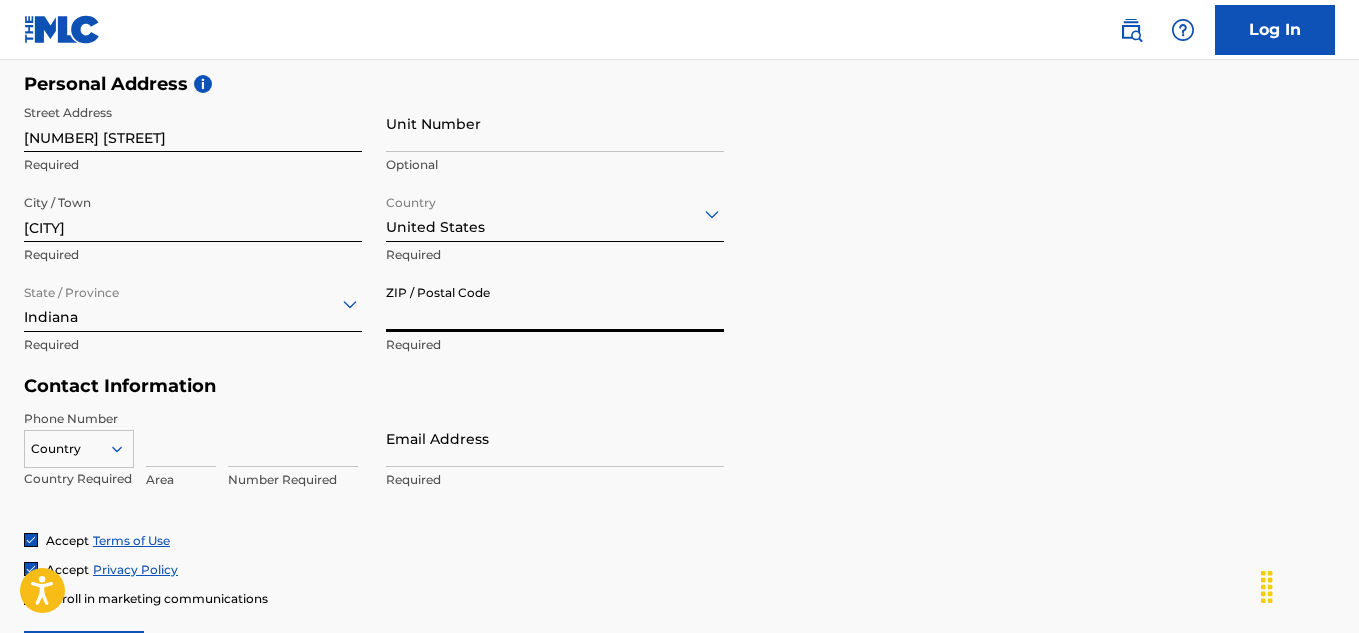 click on "ZIP / Postal Code" at bounding box center [555, 303] 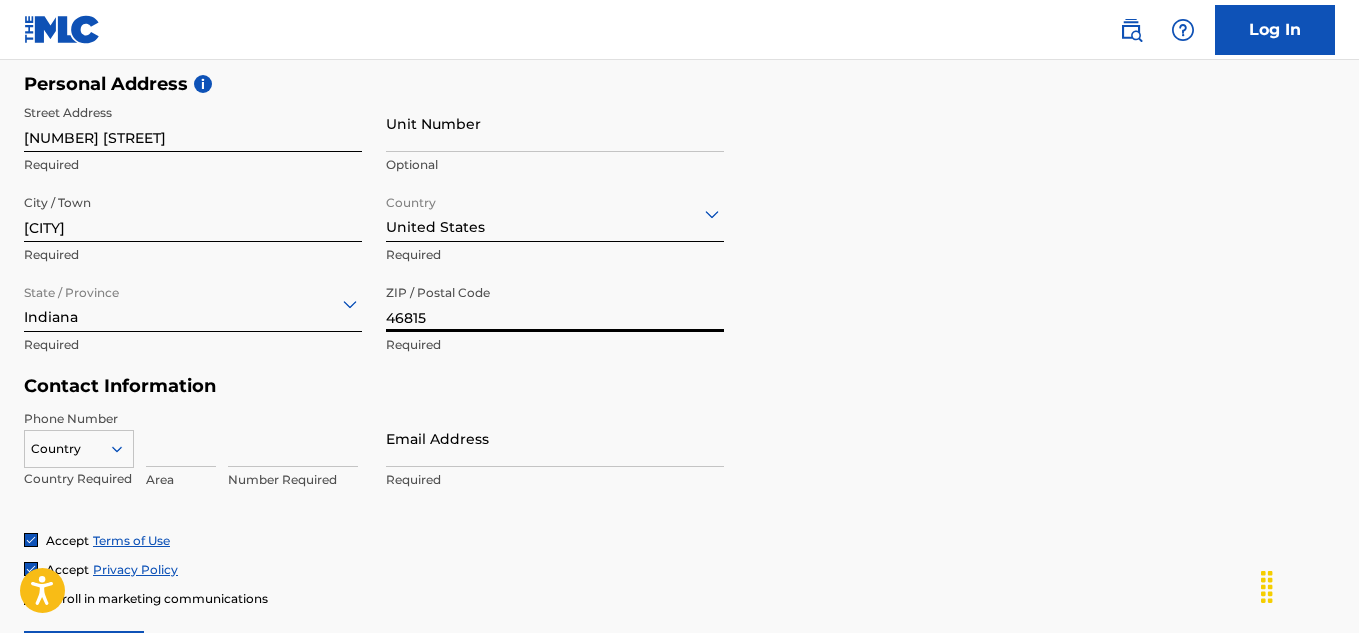 type on "46815" 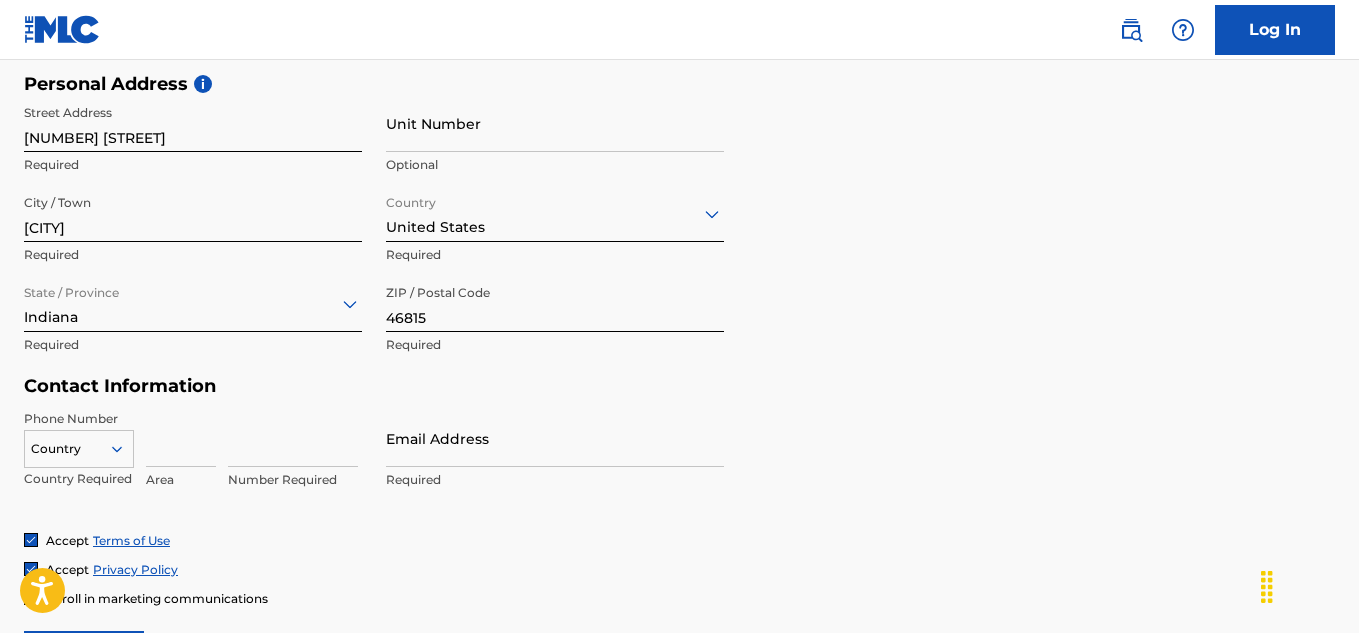 click at bounding box center [181, 438] 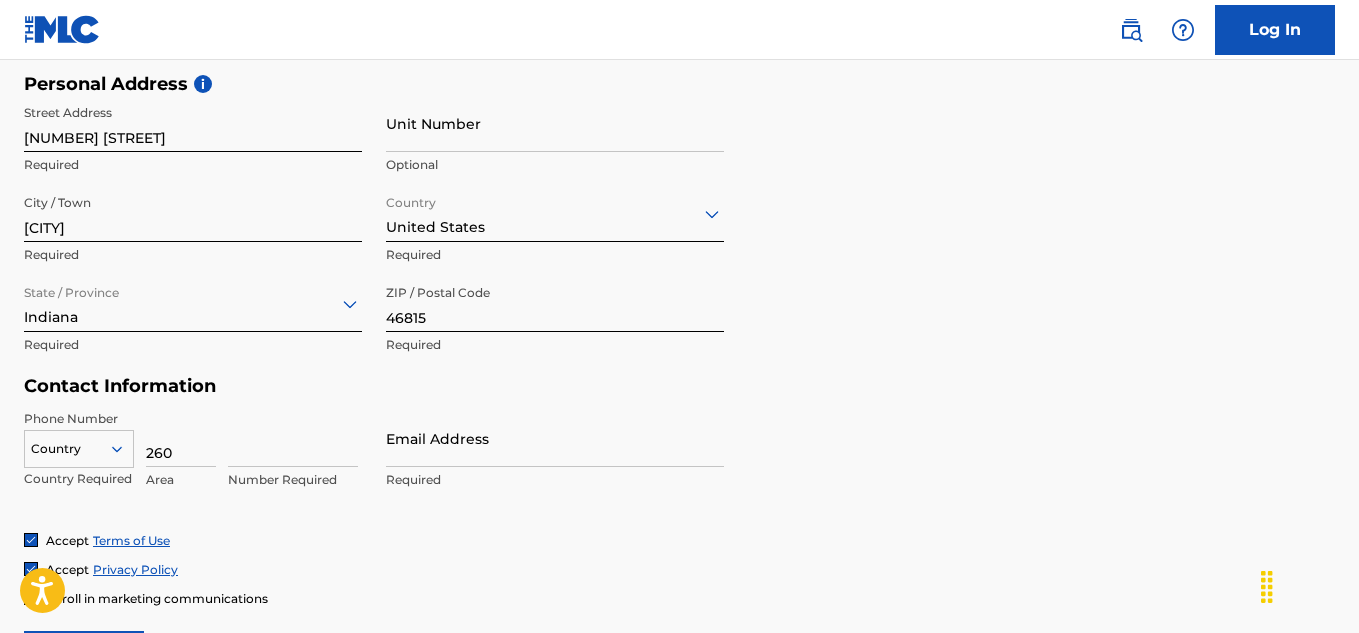 type on "260" 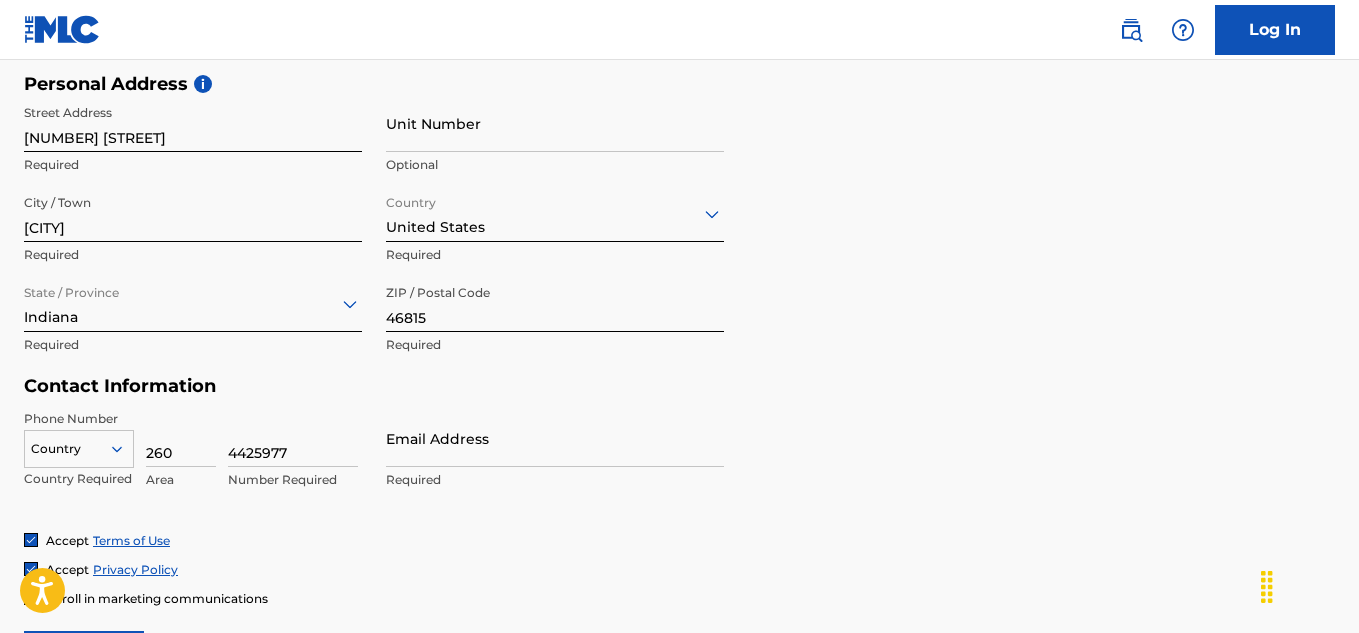 type on "4425977" 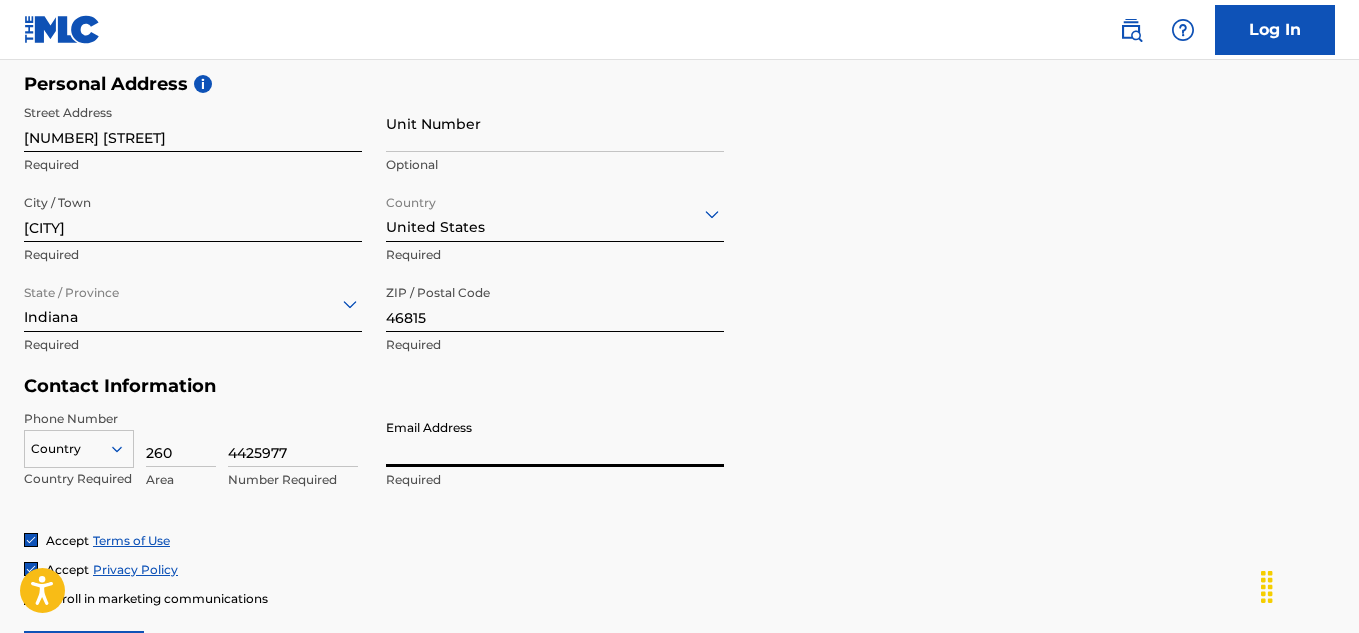 click on "Email Address" at bounding box center [555, 438] 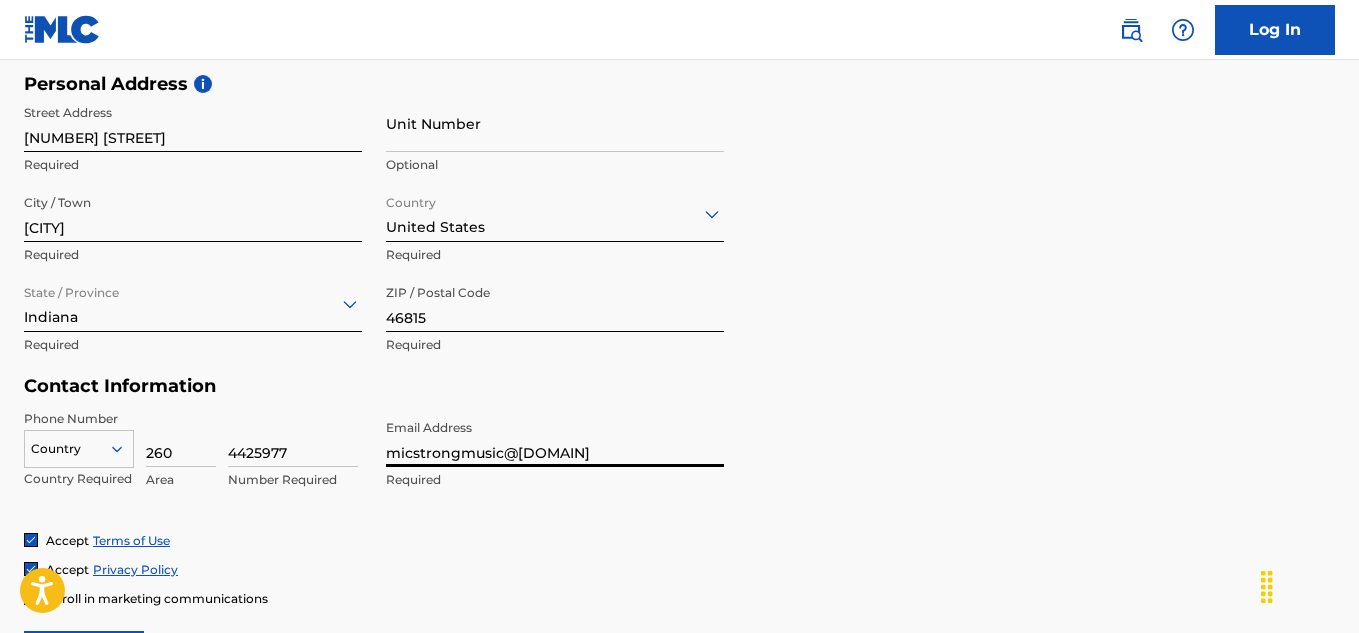 type on "micstrongmusic@[DOMAIN]" 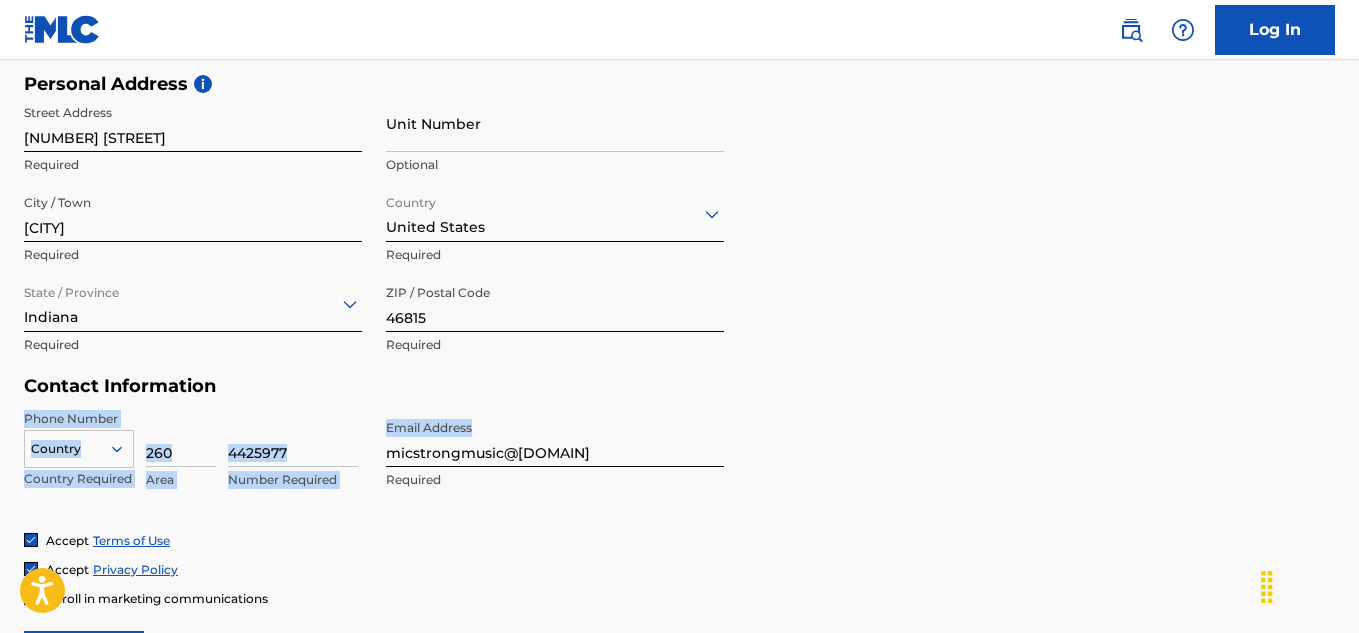 drag, startPoint x: 1358, startPoint y: 386, endPoint x: 1358, endPoint y: 447, distance: 61 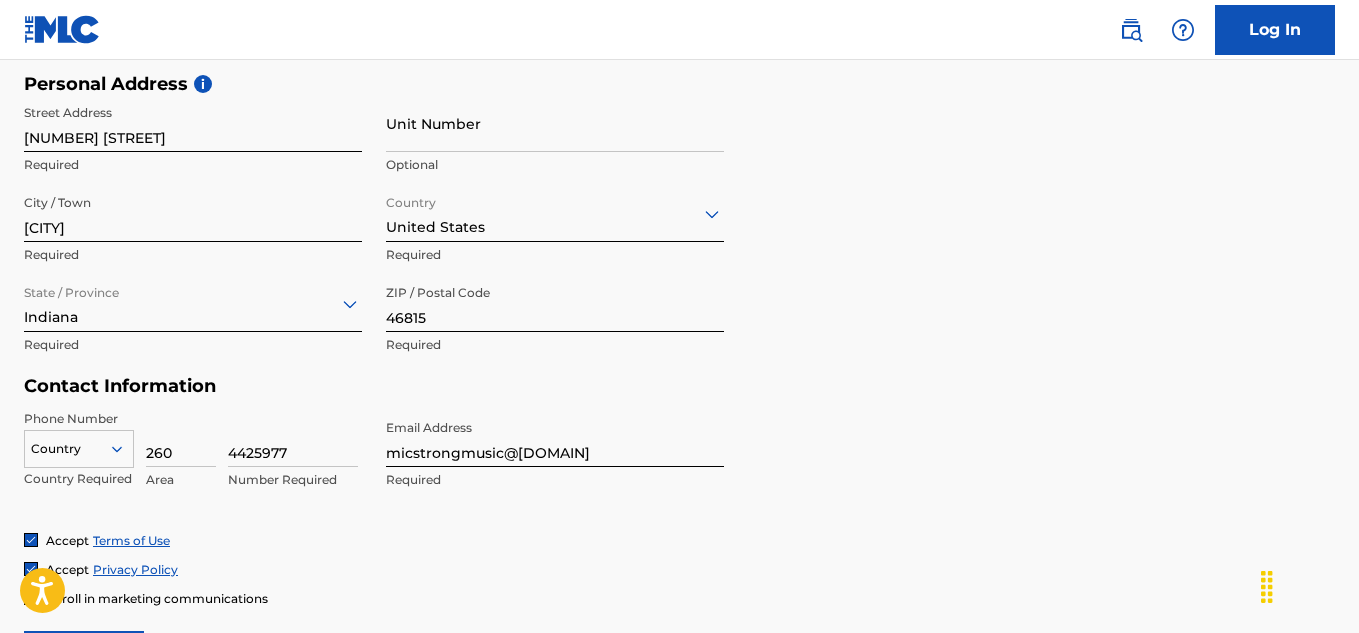 click on "Personal Address i Street Address [NUMBER] [STREET] Required Unit Number Optional City / Town [CITY] Required Country United States Required State / Province Indiana Required ZIP / Postal Code [ZIP] Required" at bounding box center [679, 224] 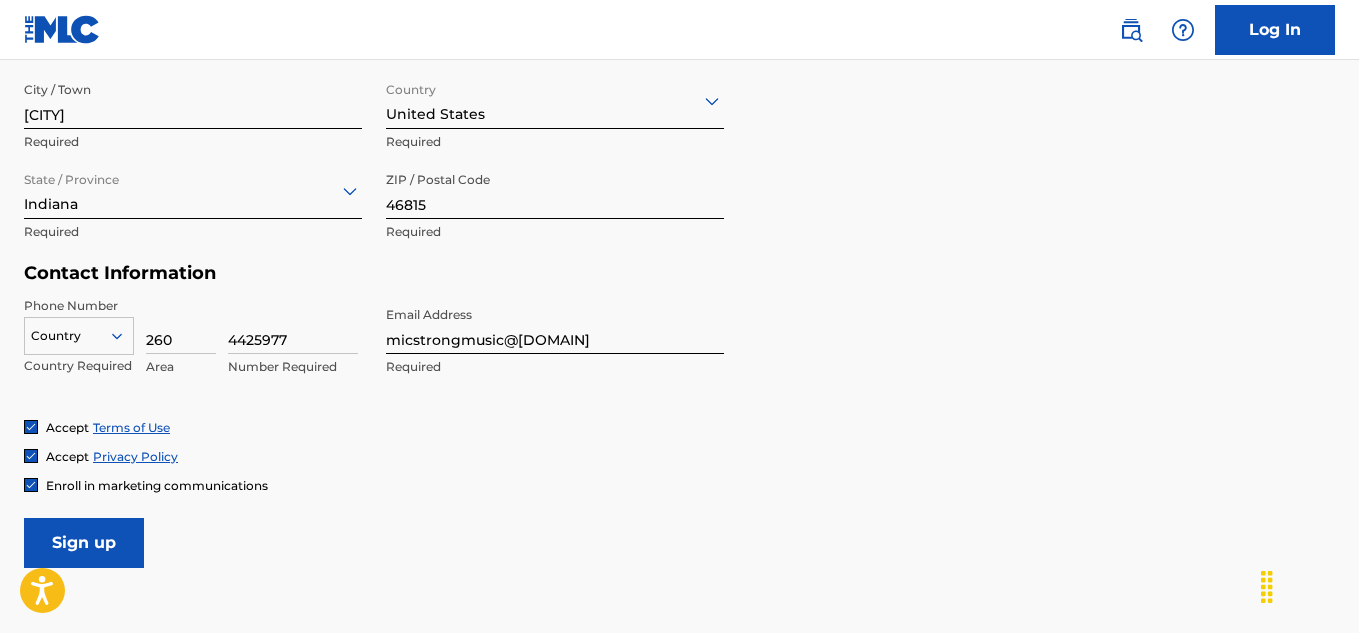 scroll, scrollTop: 906, scrollLeft: 0, axis: vertical 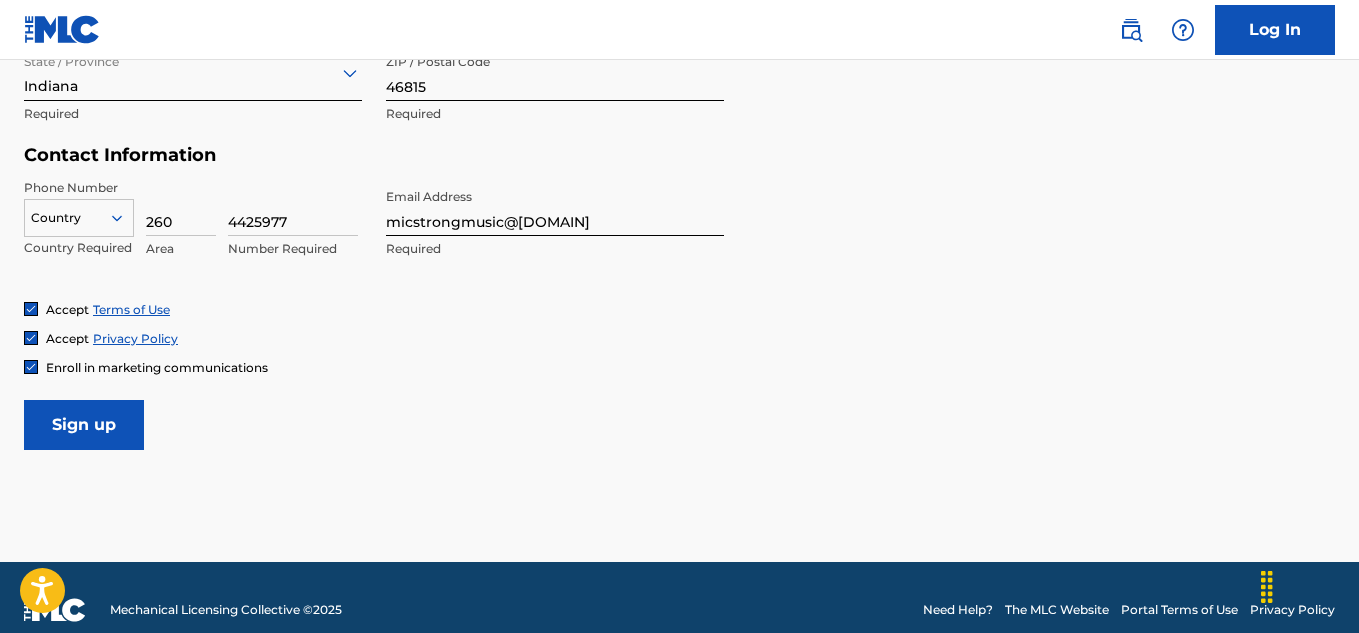 click on "Enroll in marketing communications" at bounding box center (146, 367) 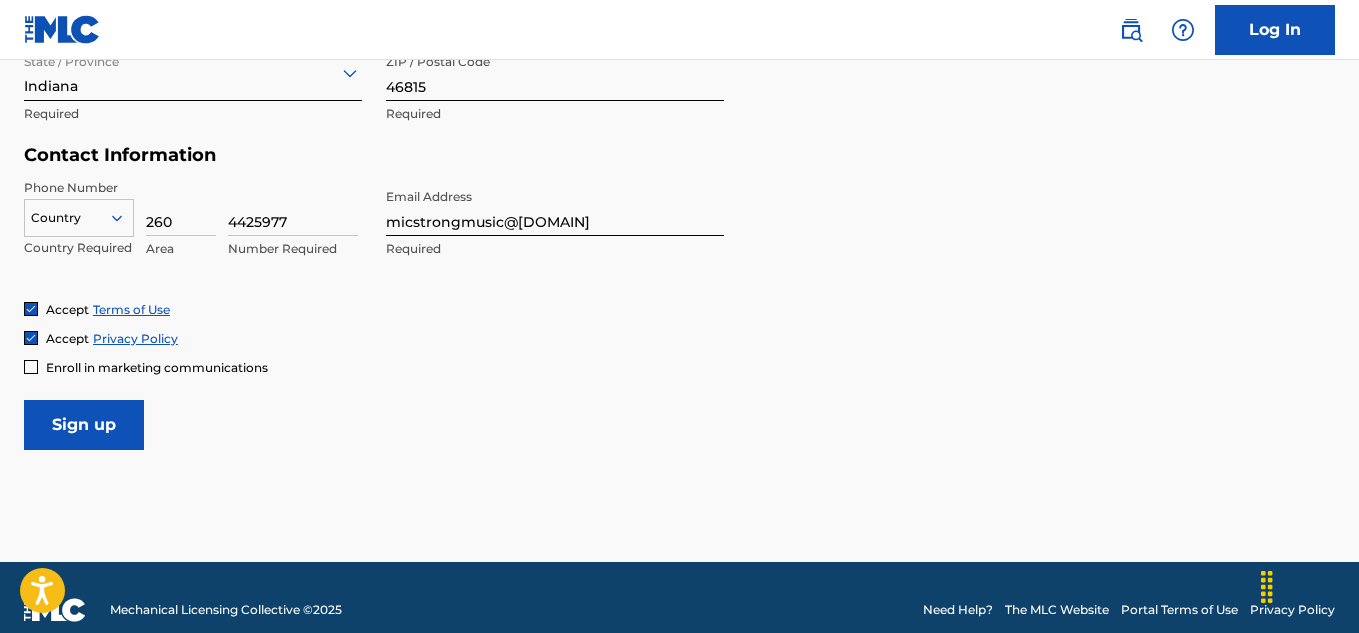 click on "Sign up" at bounding box center [84, 425] 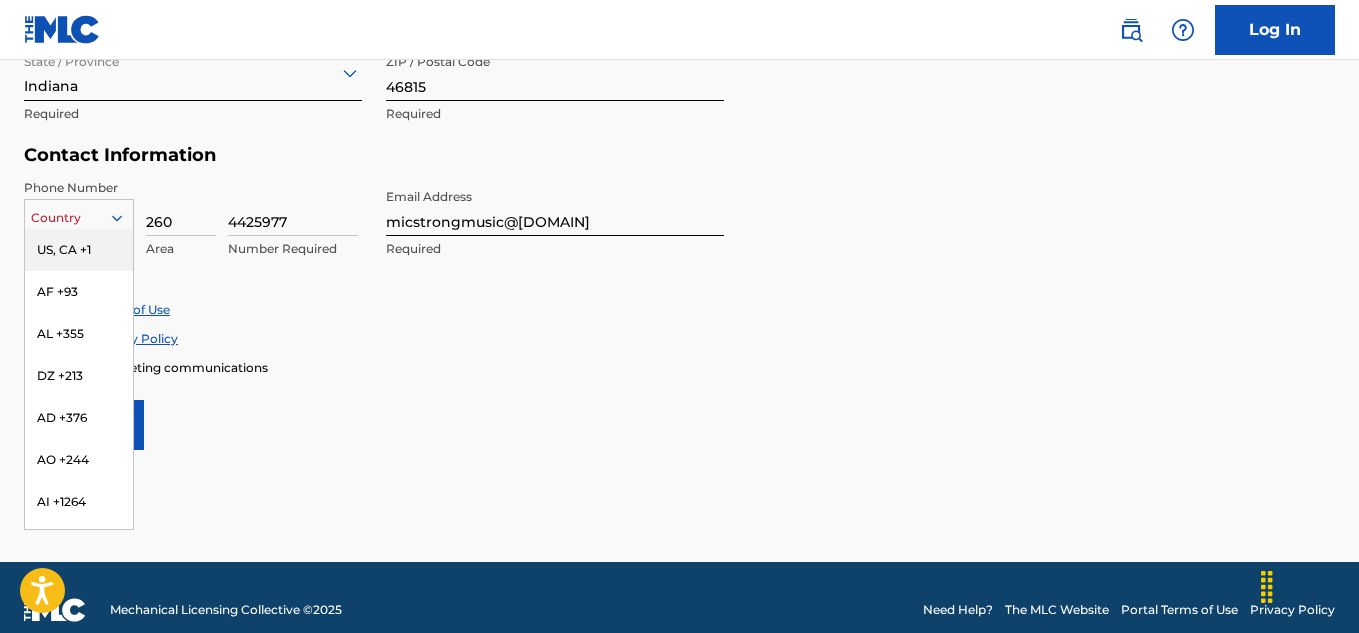 click on "Country" at bounding box center (79, 218) 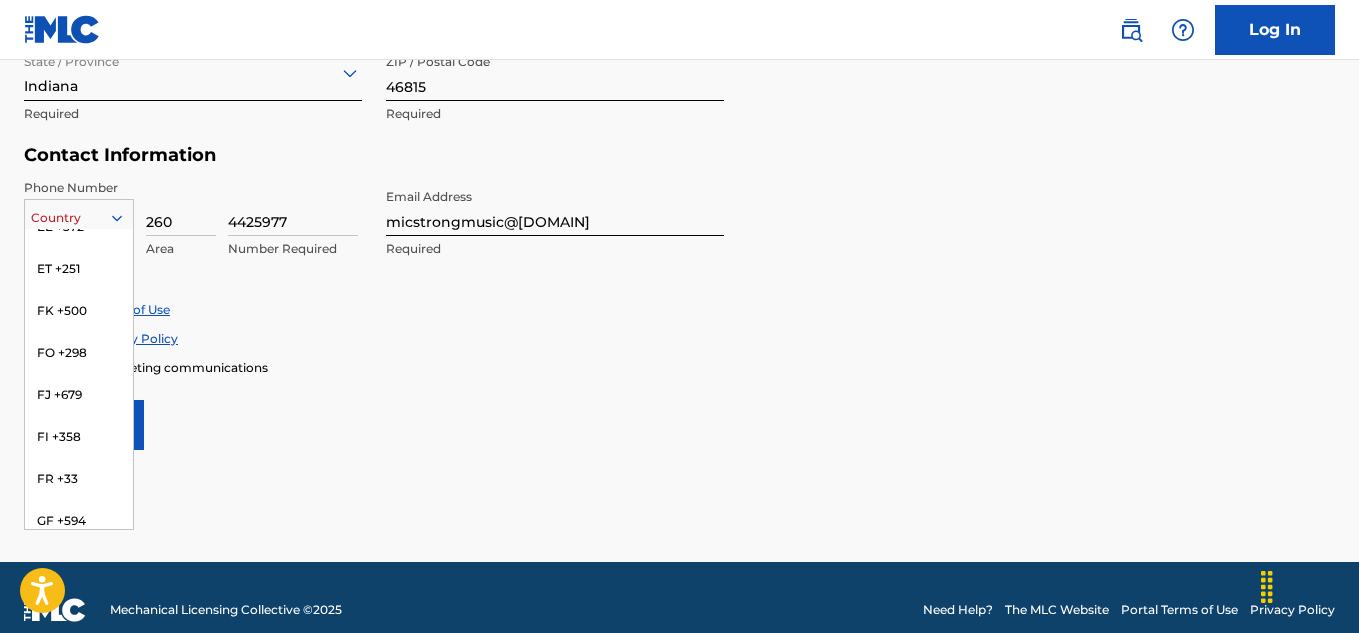 scroll, scrollTop: 0, scrollLeft: 0, axis: both 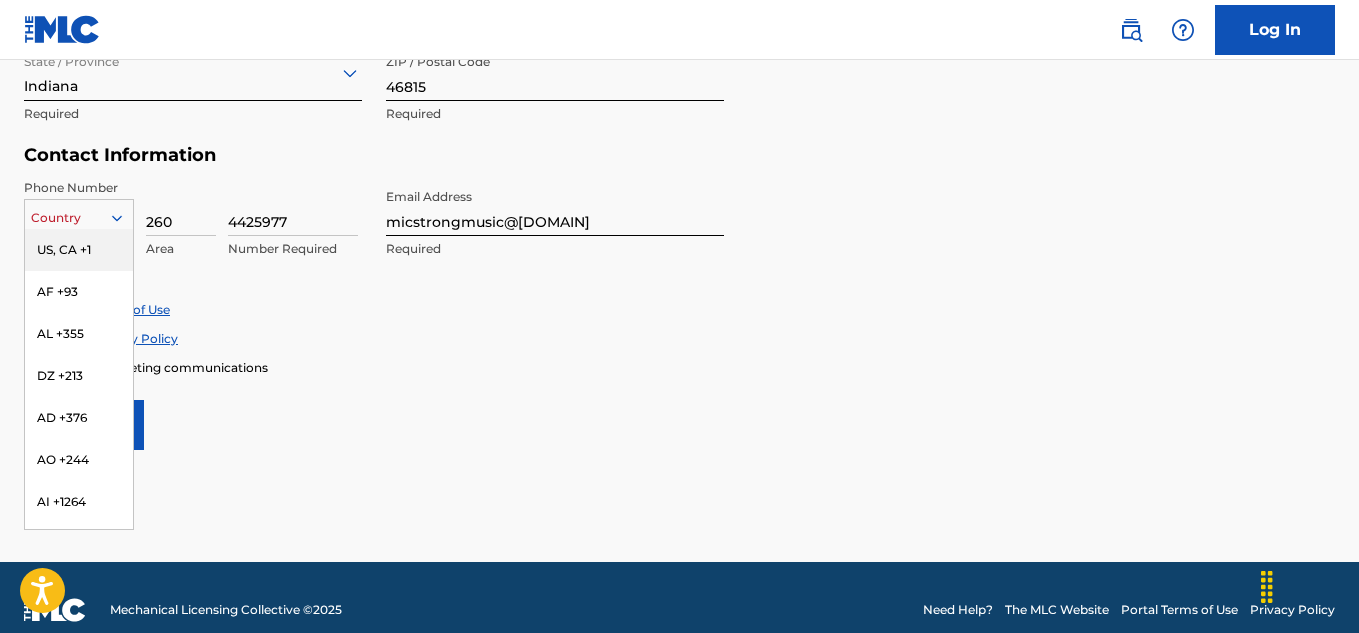 click on "US, CA +1" at bounding box center (79, 250) 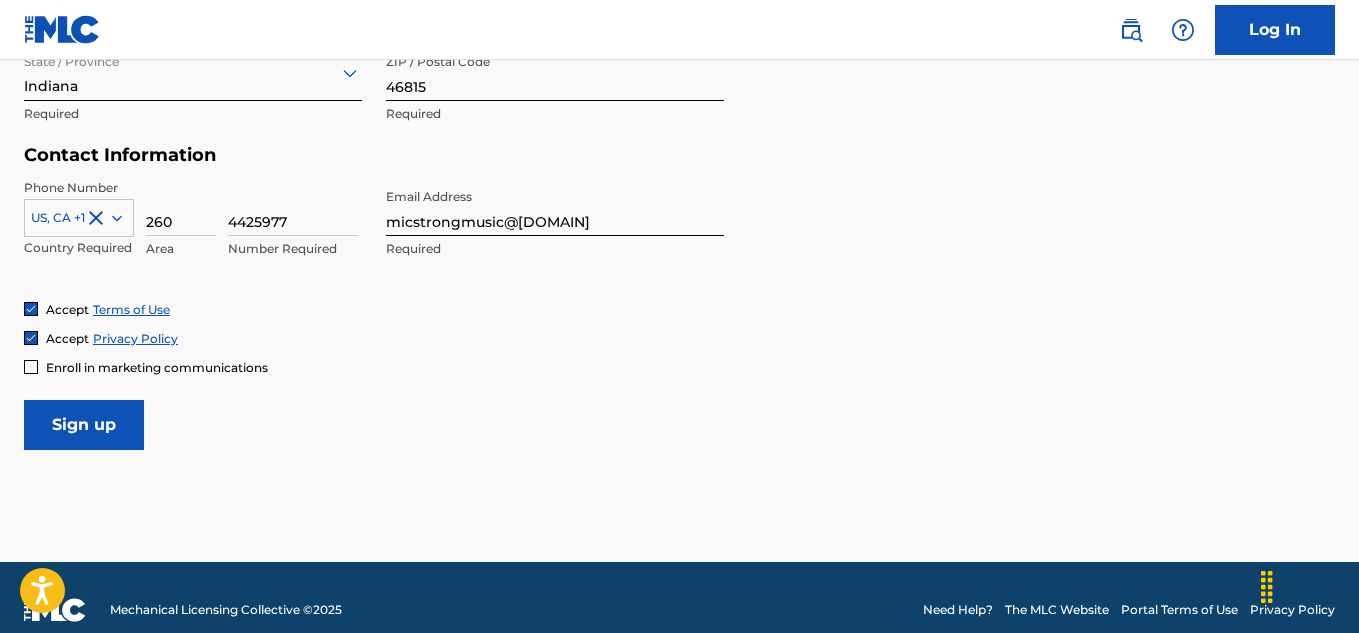 click on "Sign up" at bounding box center (84, 425) 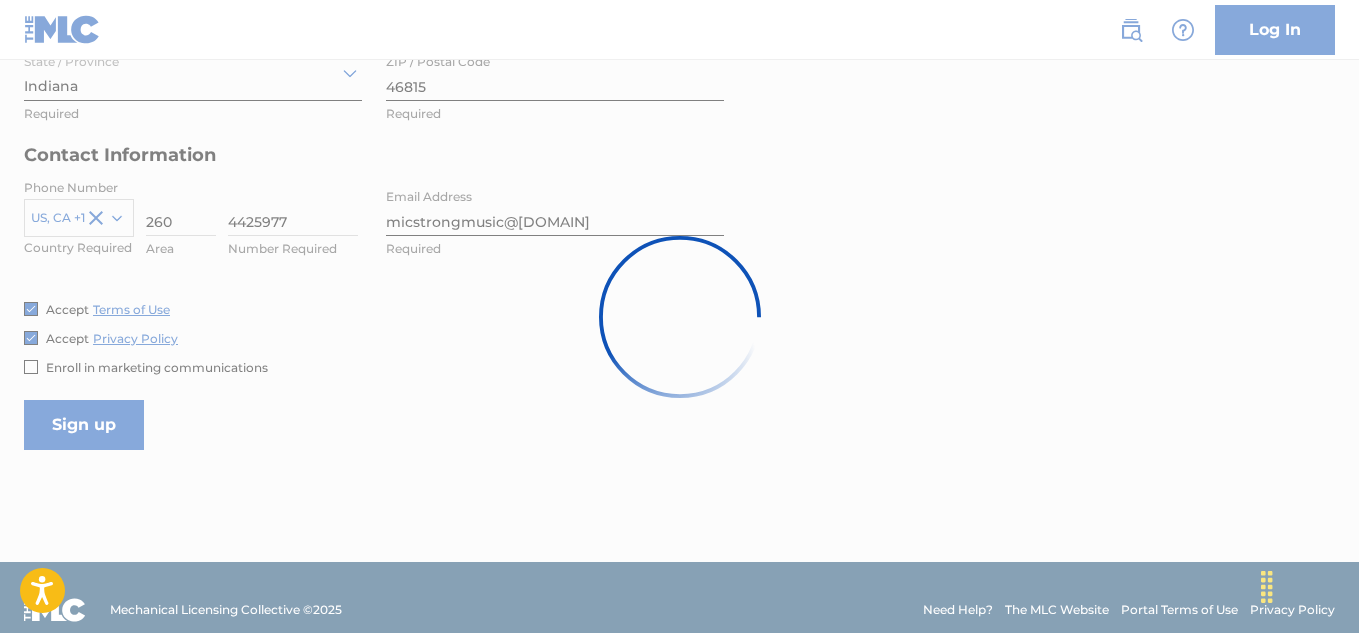 scroll, scrollTop: 0, scrollLeft: 0, axis: both 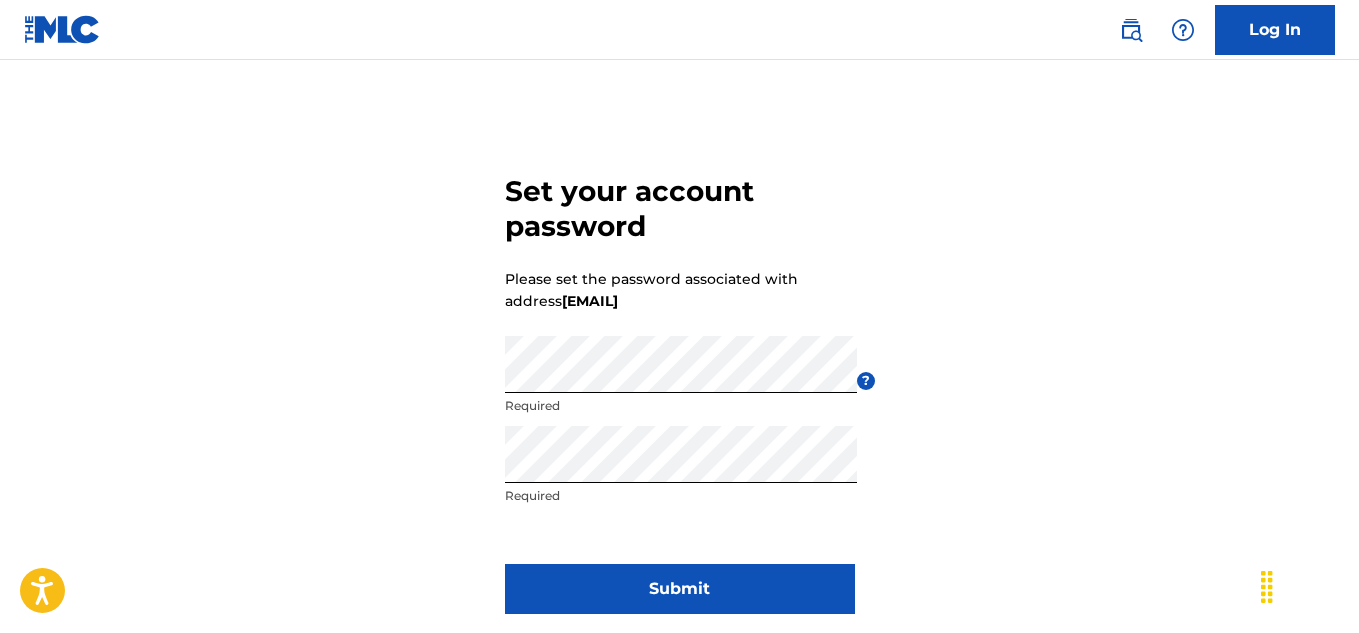 click on "Submit" at bounding box center [680, 589] 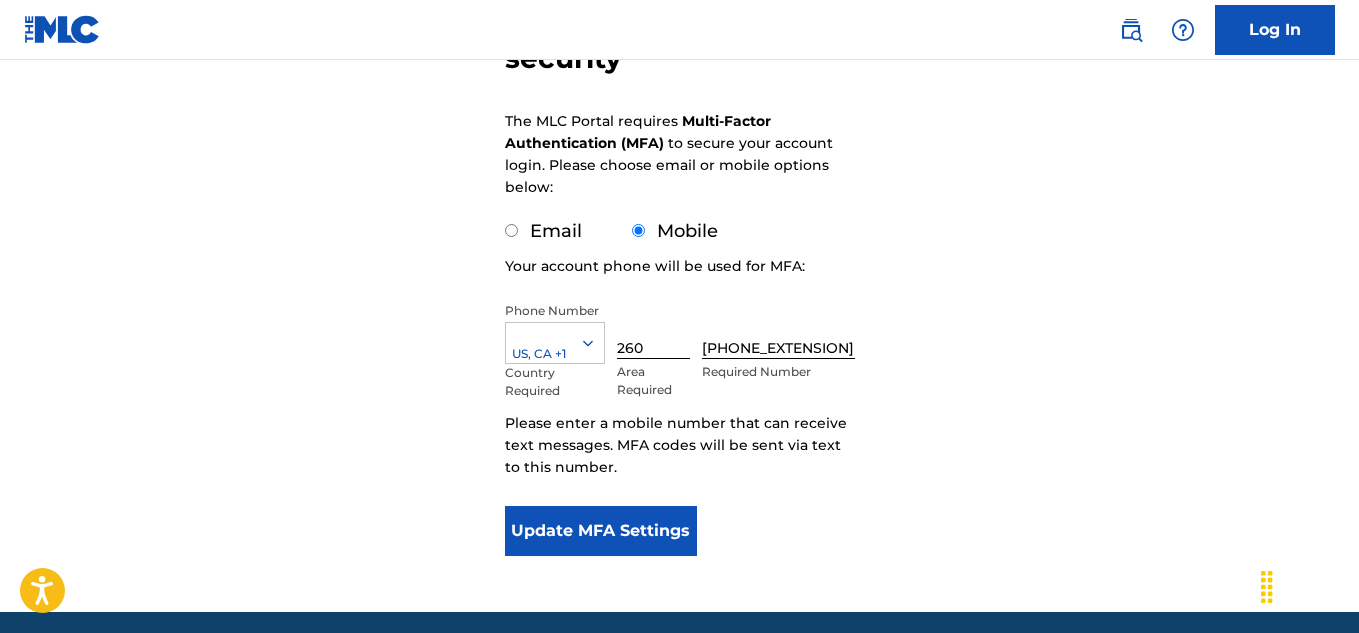 scroll, scrollTop: 262, scrollLeft: 0, axis: vertical 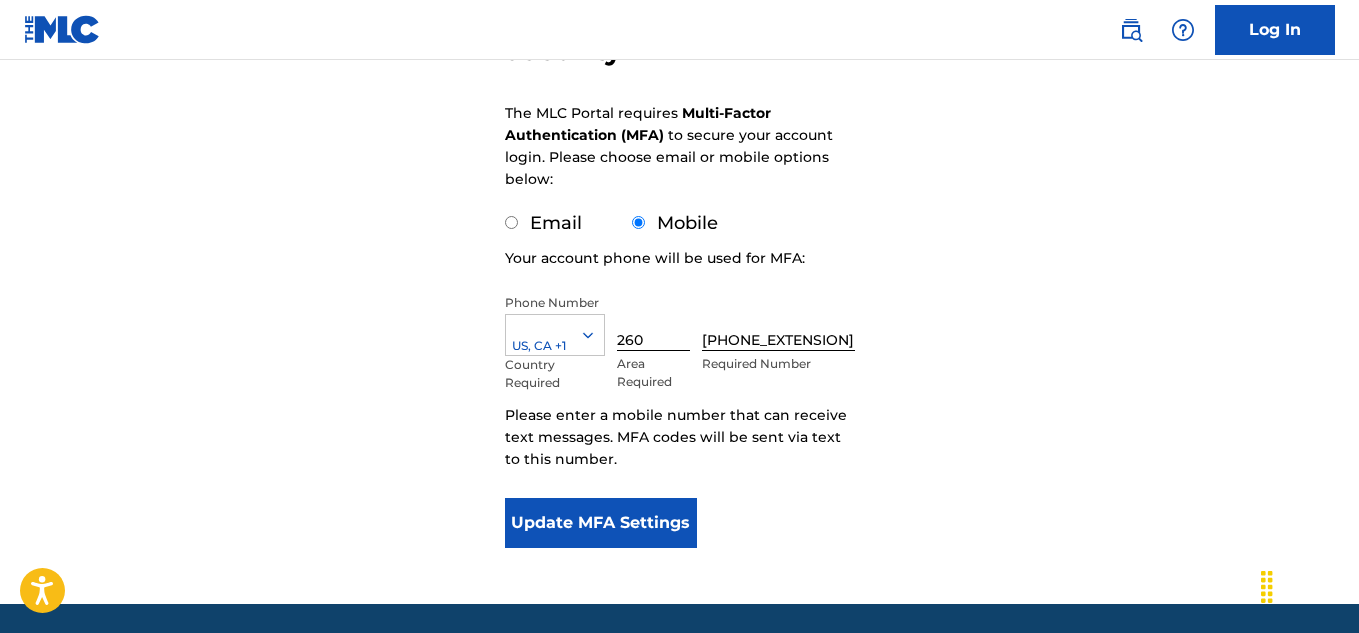 click on "Update MFA Settings" at bounding box center (601, 523) 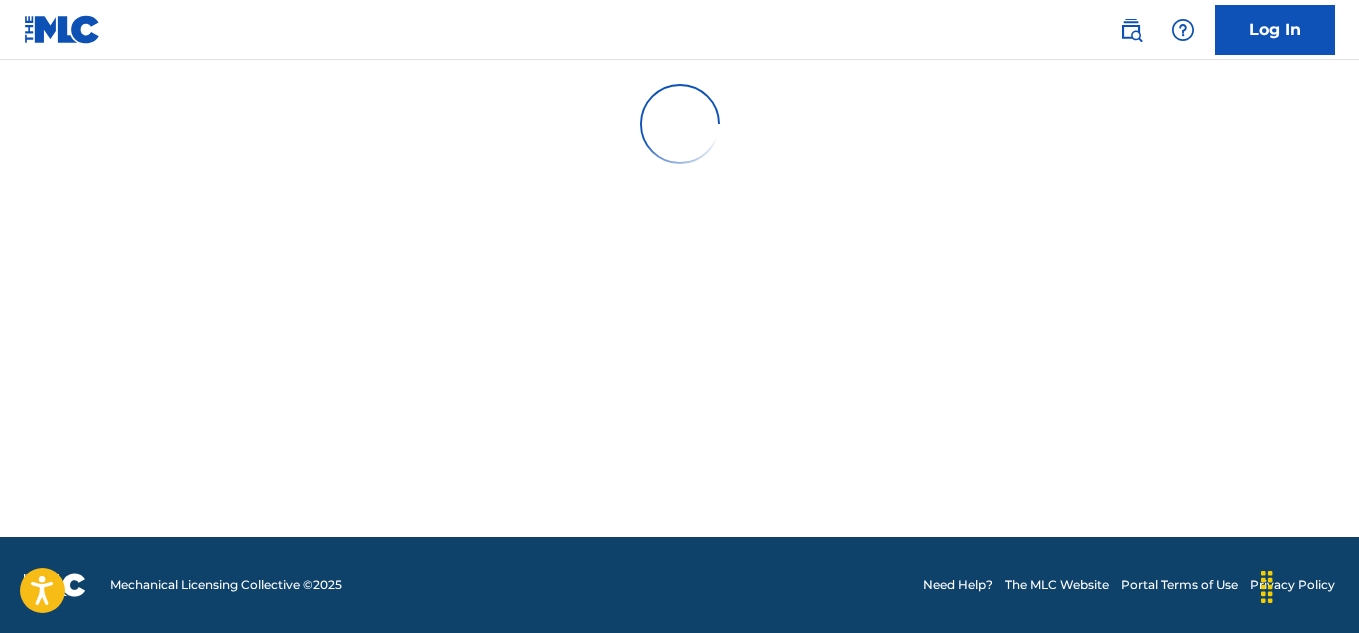 scroll, scrollTop: 0, scrollLeft: 0, axis: both 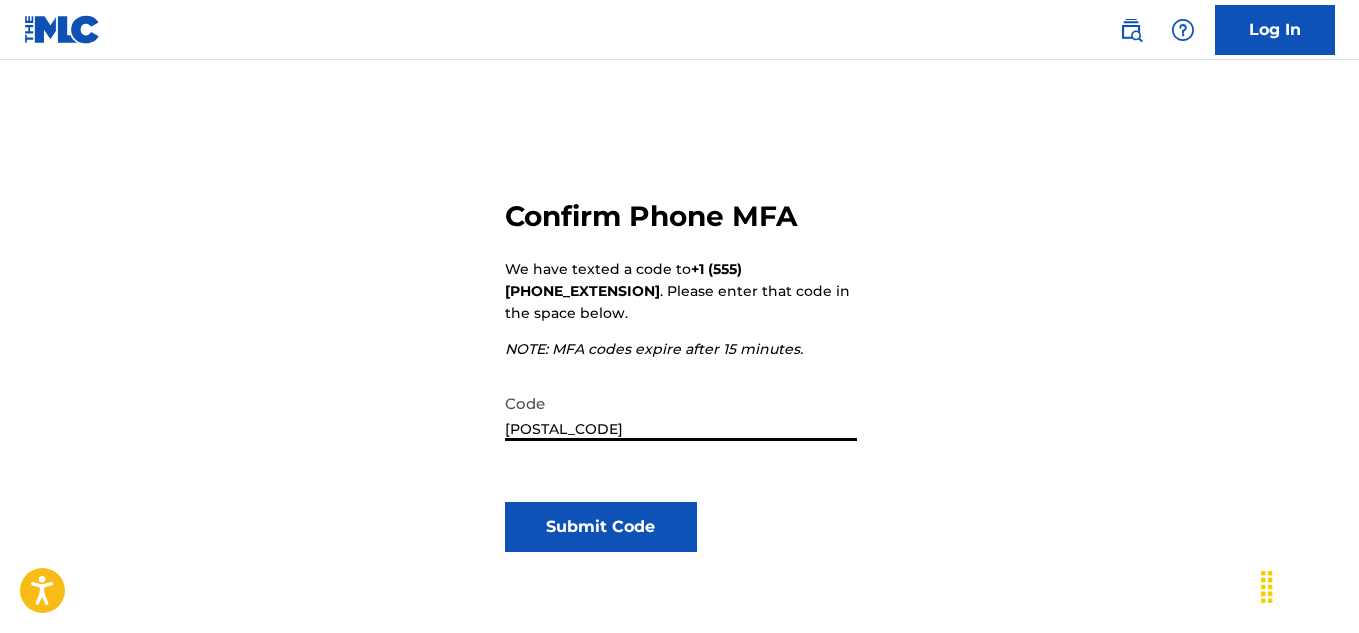 type on "221282" 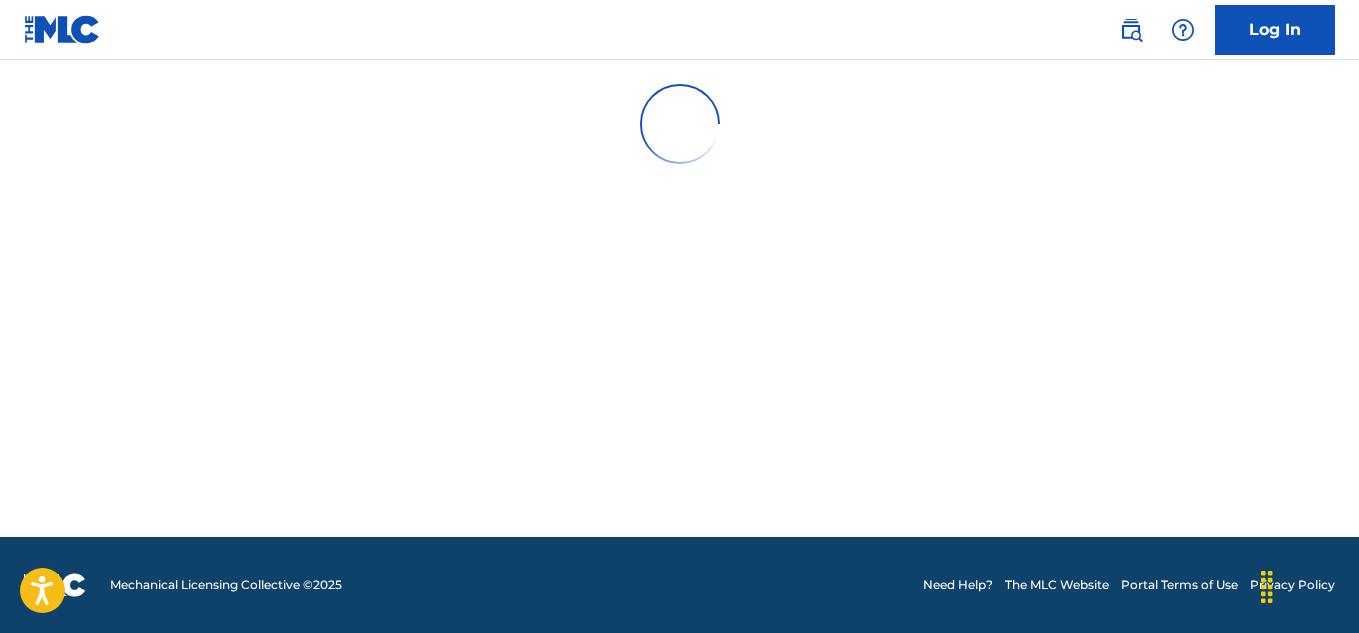 scroll, scrollTop: 0, scrollLeft: 0, axis: both 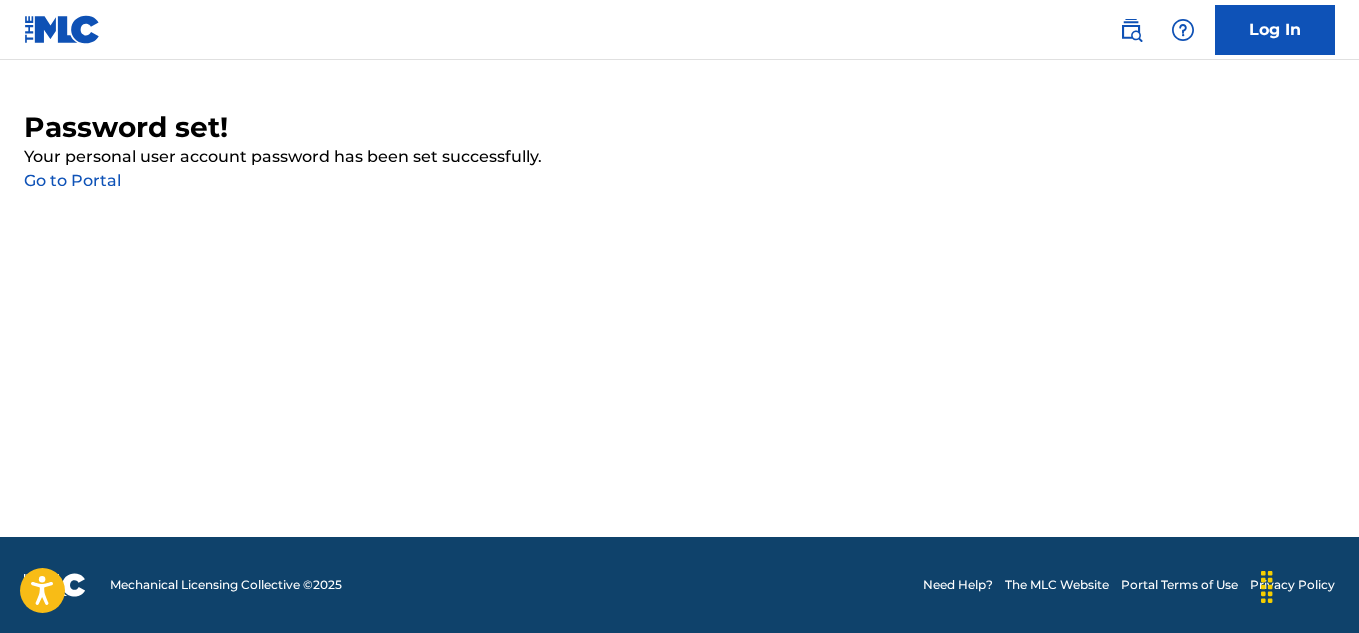 click on "Go to Portal" at bounding box center [72, 180] 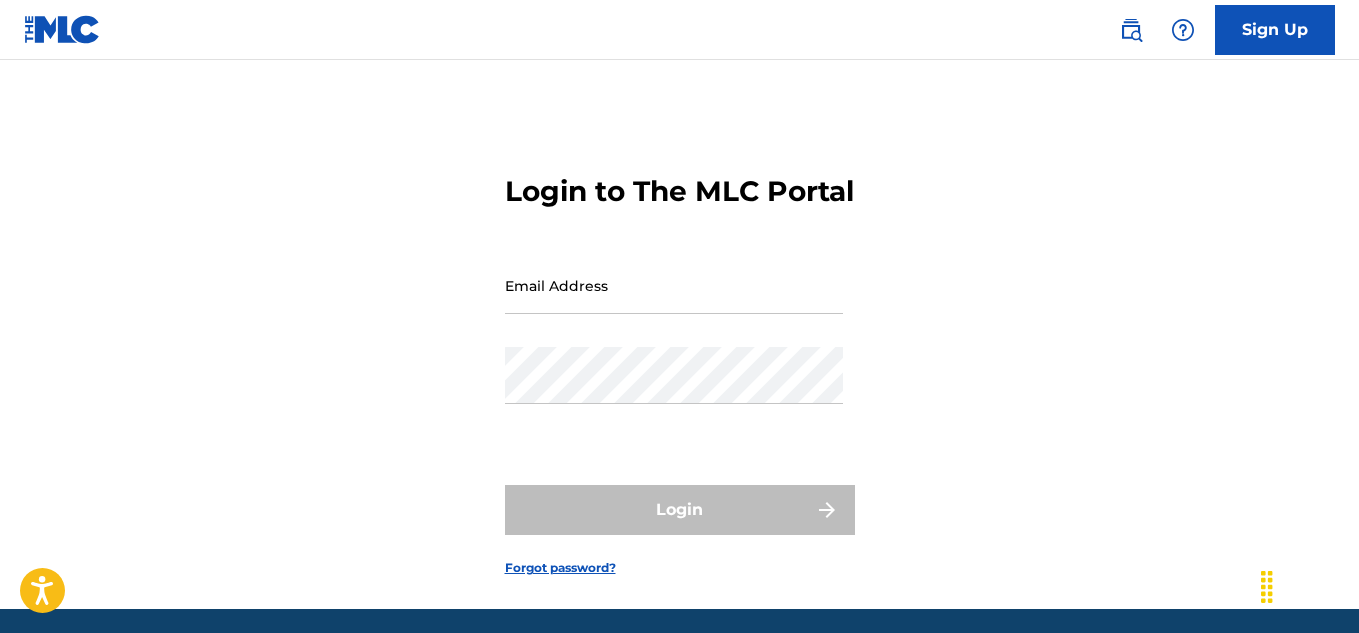 click on "Email Address" at bounding box center (674, 285) 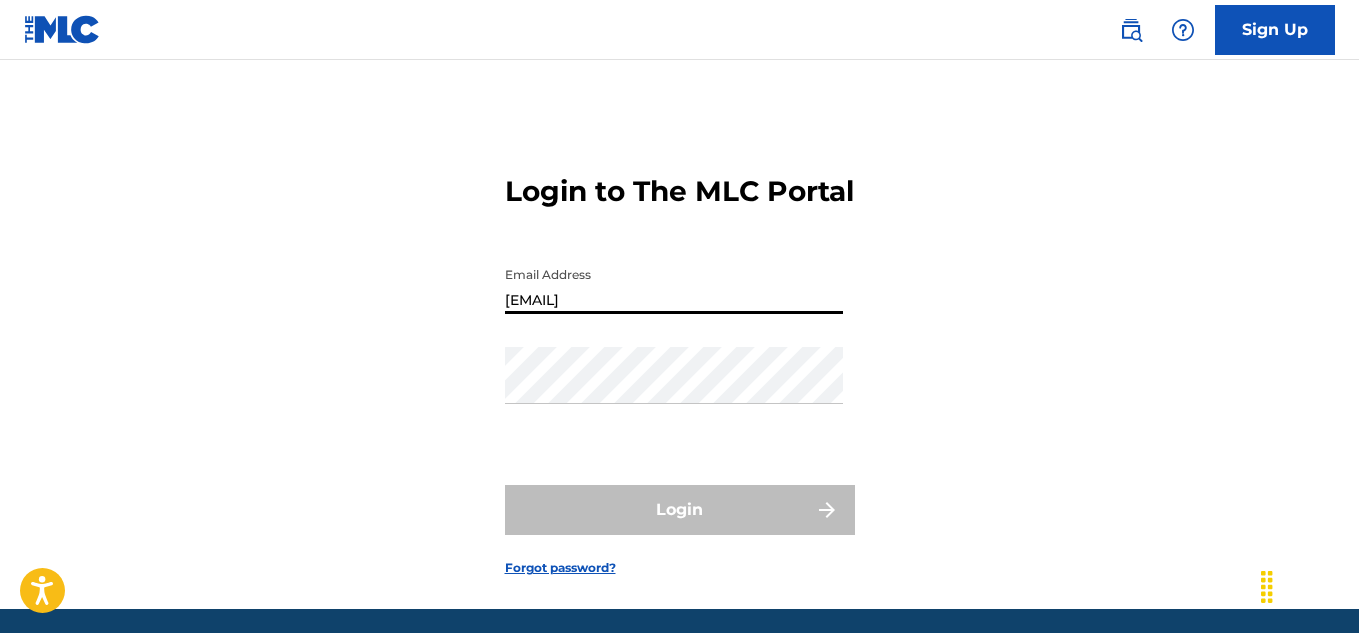 type on "micstrongmusic@[DOMAIN]" 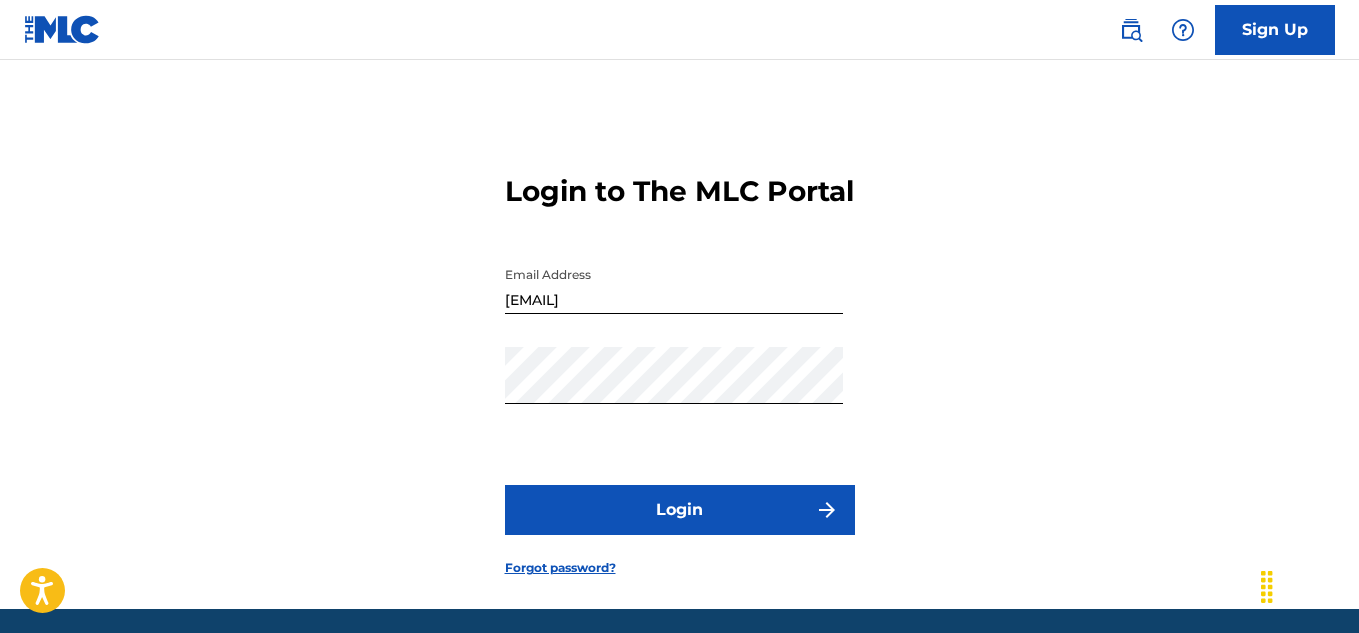 click on "Login" at bounding box center [680, 510] 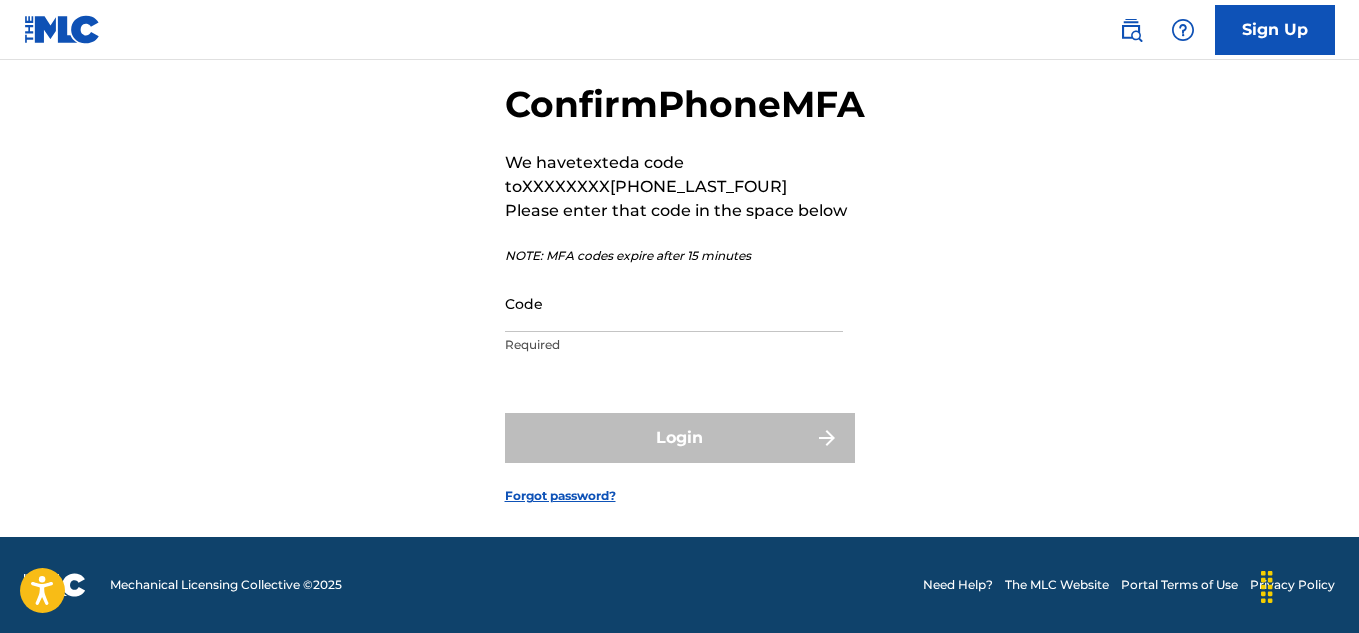 scroll, scrollTop: 113, scrollLeft: 0, axis: vertical 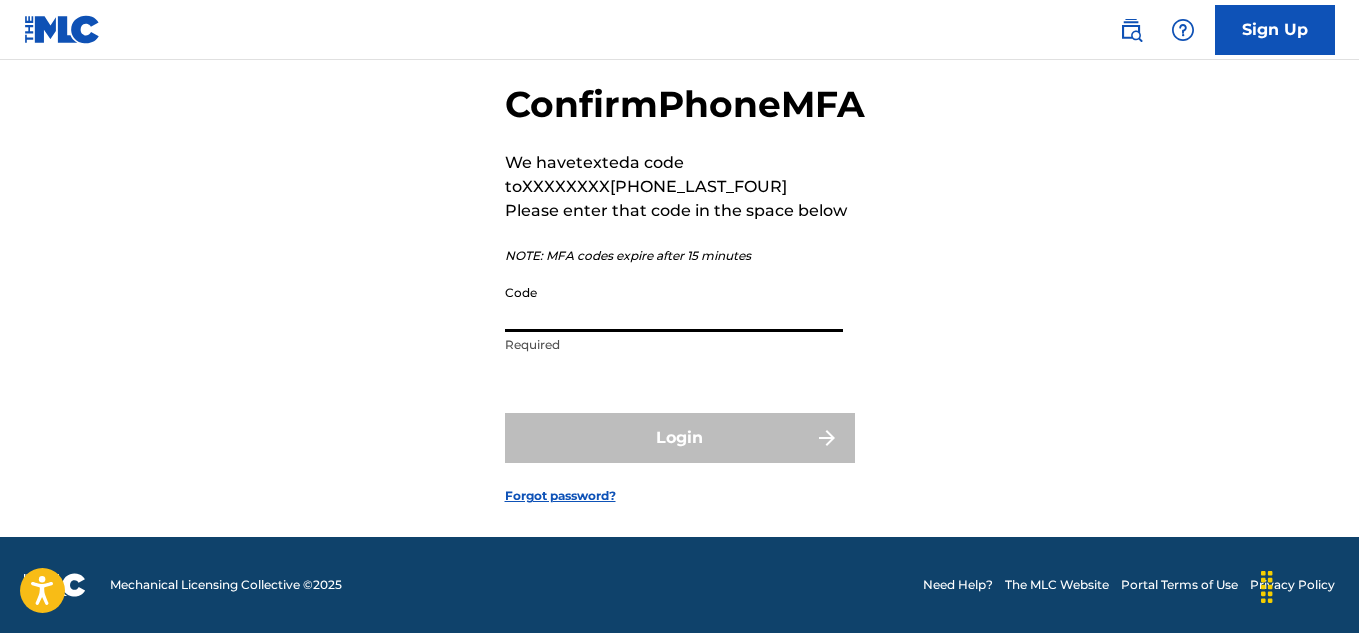 click on "Code" at bounding box center (674, 303) 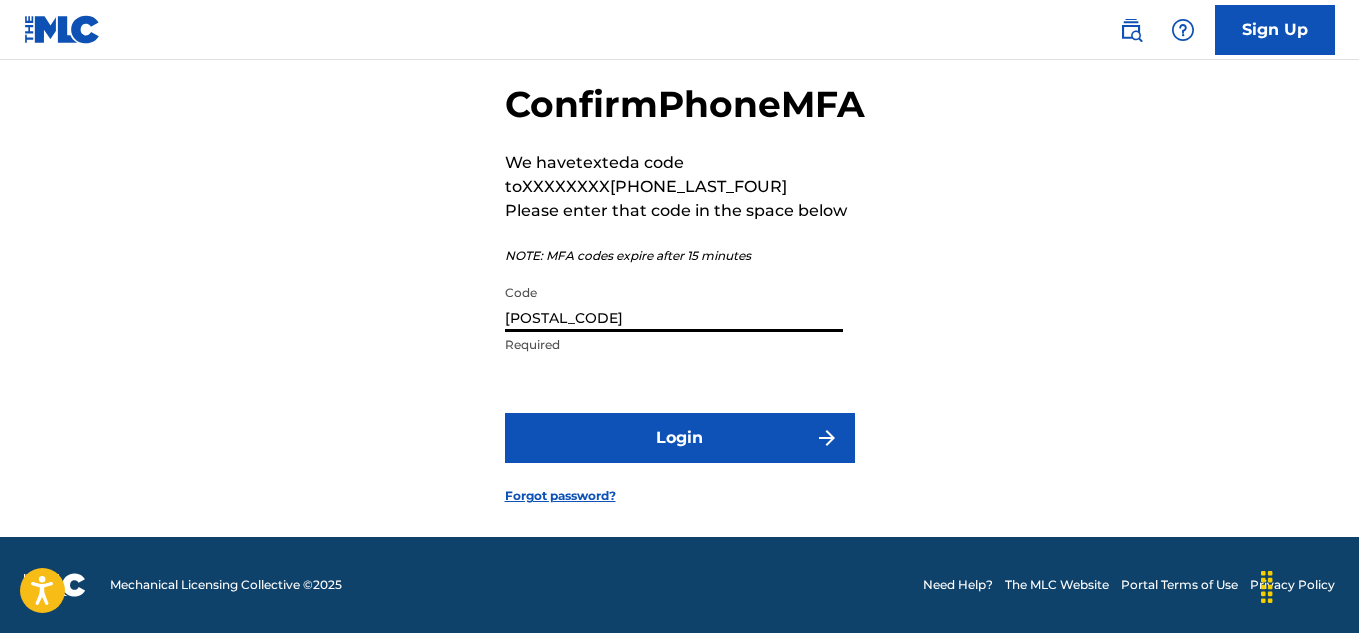 type on "036172" 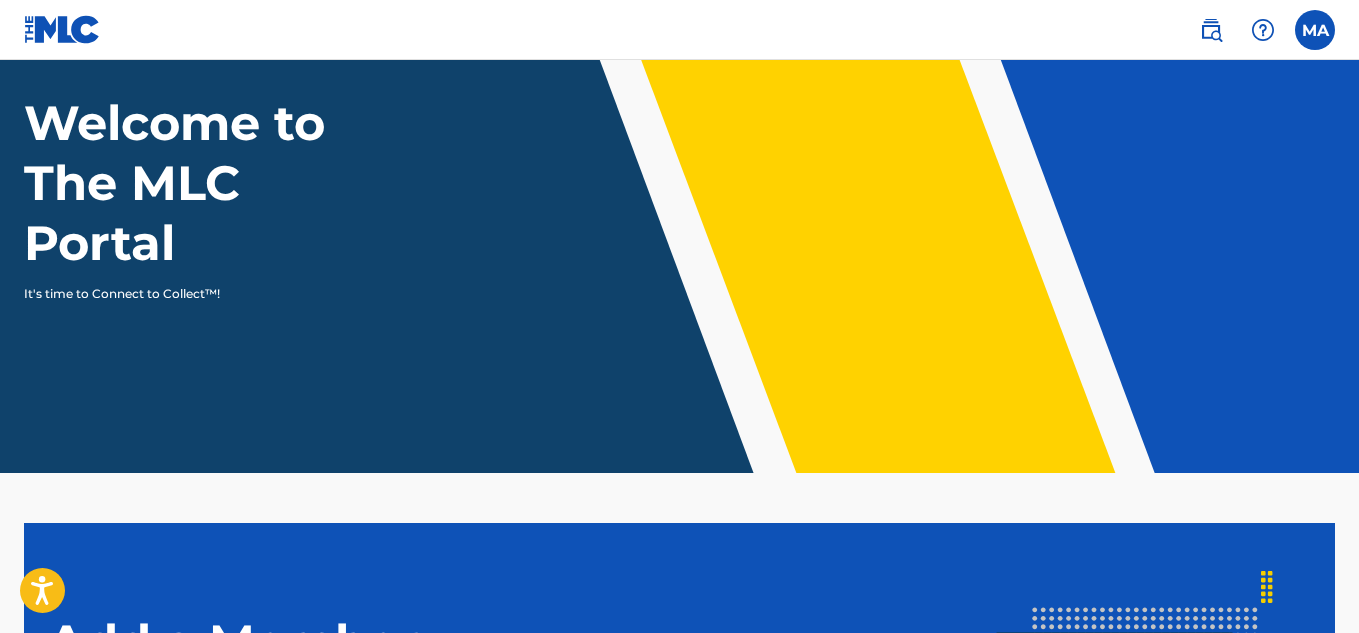 scroll, scrollTop: 0, scrollLeft: 0, axis: both 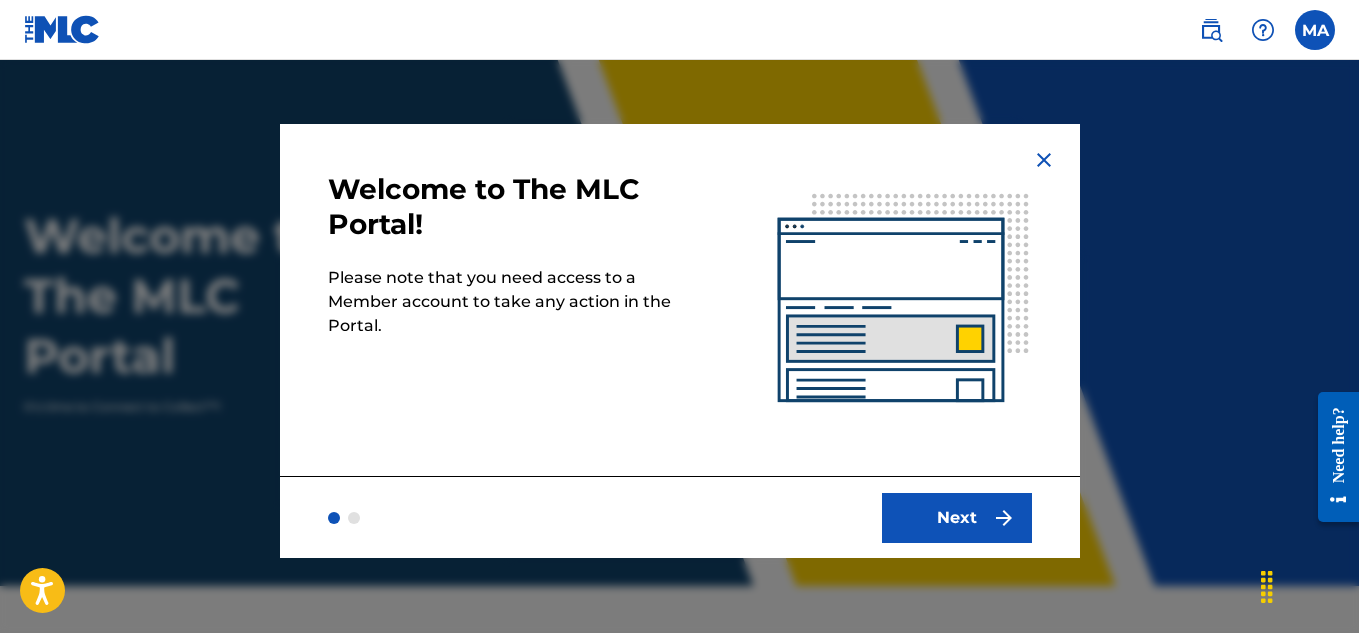 click on "Next" at bounding box center [957, 518] 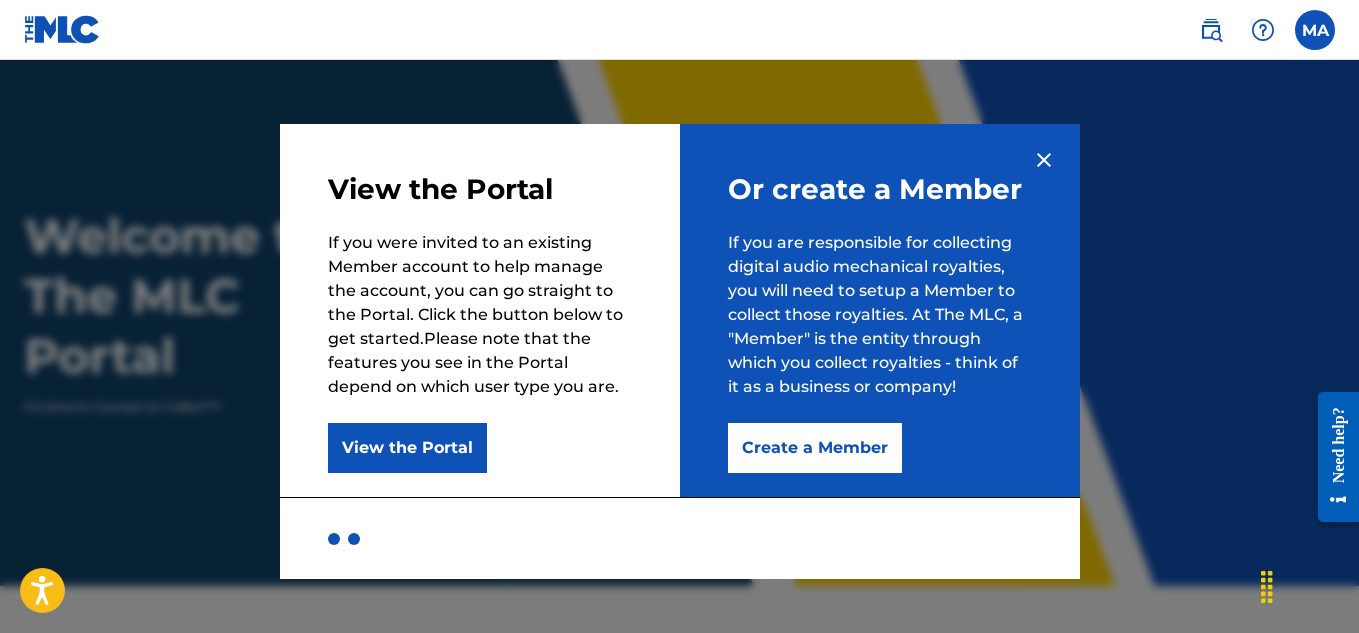 click on "Create a Member" at bounding box center (815, 448) 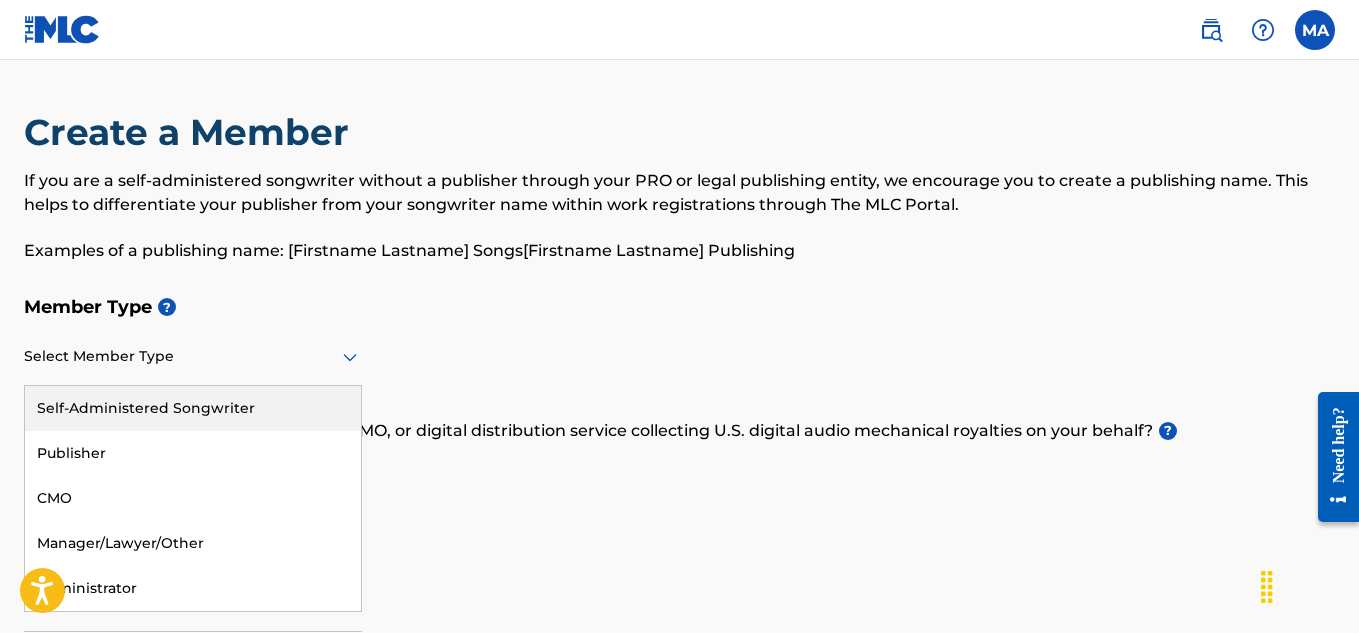 click at bounding box center [193, 356] 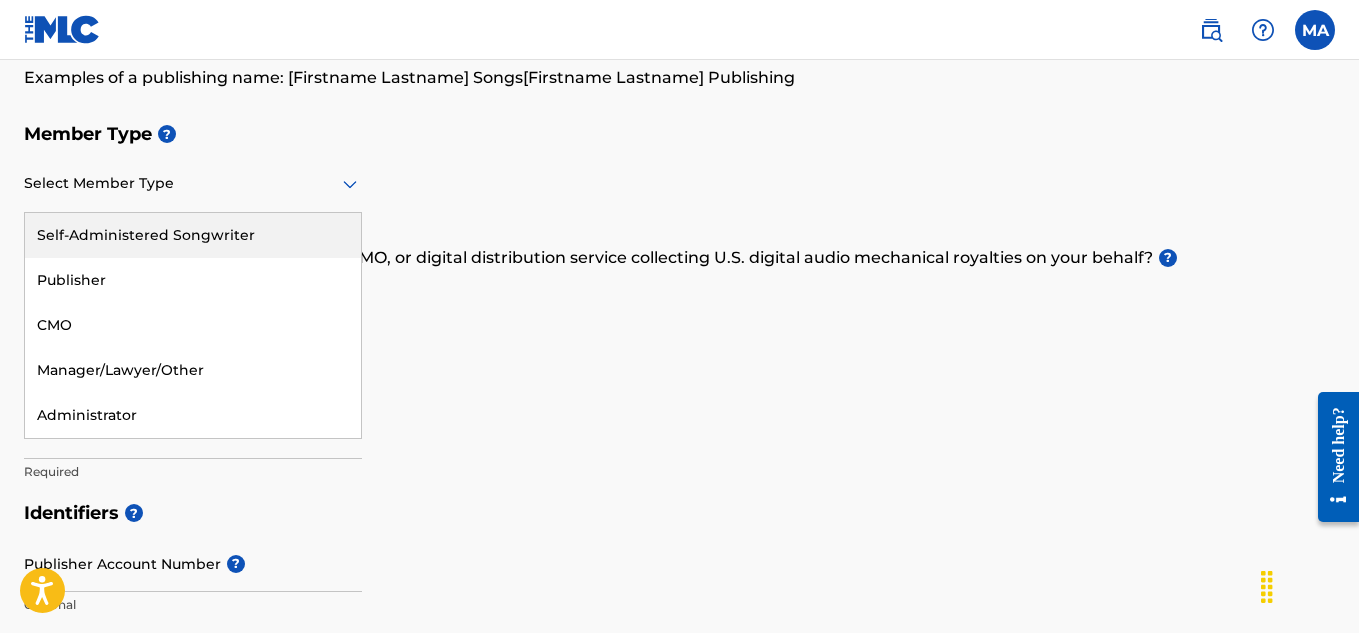 scroll, scrollTop: 182, scrollLeft: 0, axis: vertical 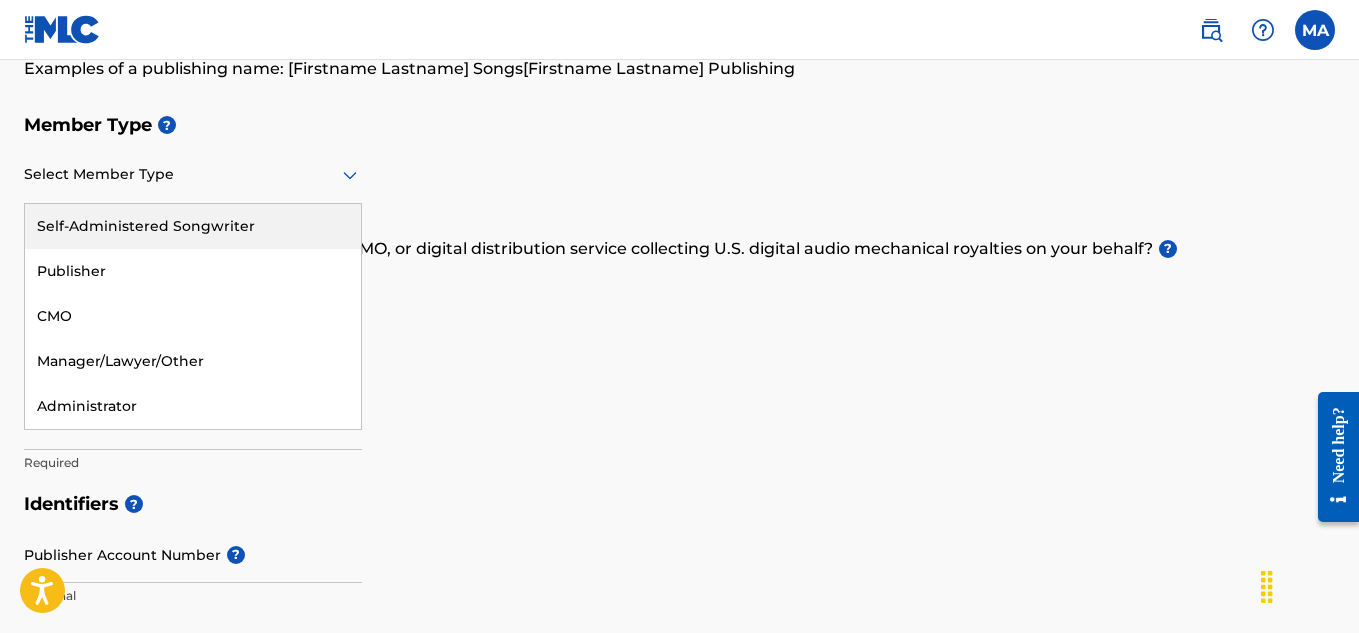click on "Self-Administered Songwriter" at bounding box center (193, 226) 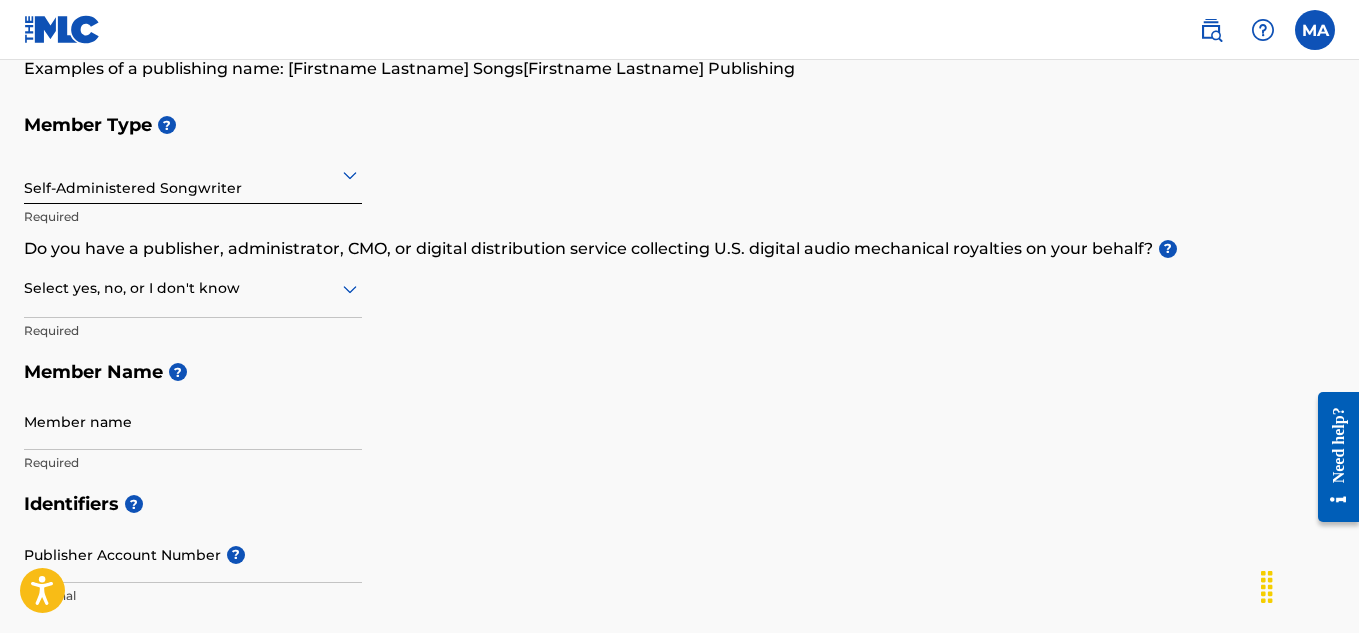 click at bounding box center [193, 288] 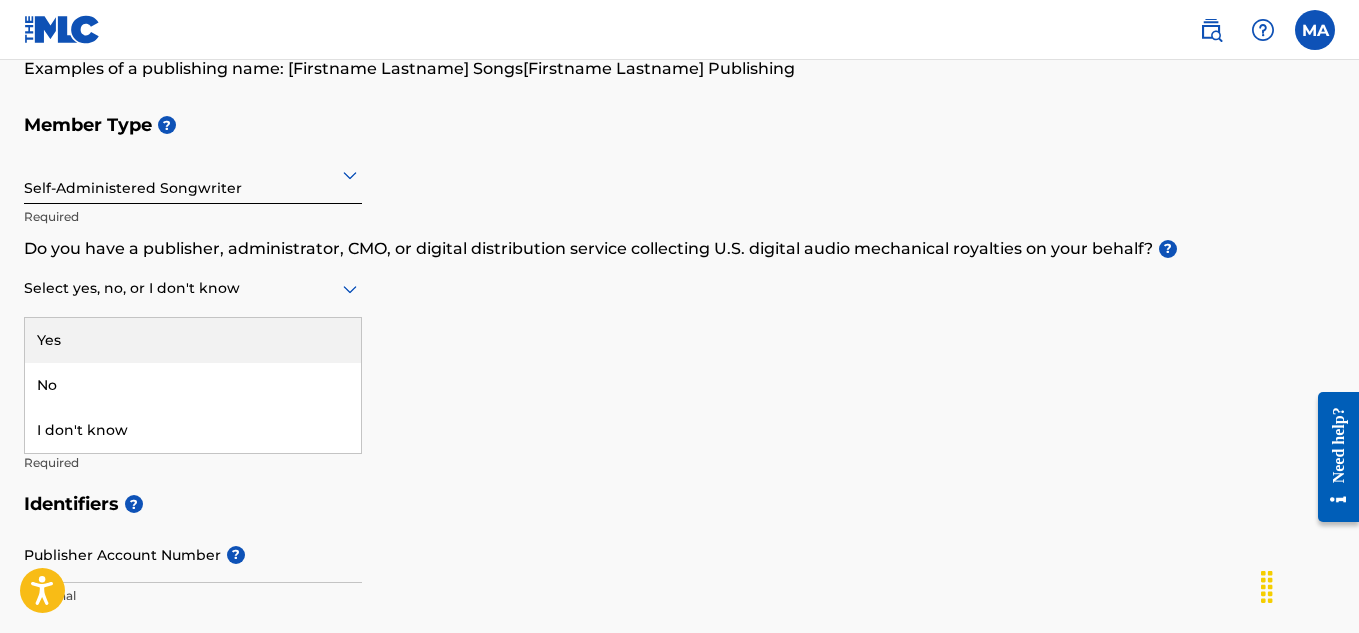 click on "Yes" at bounding box center (193, 340) 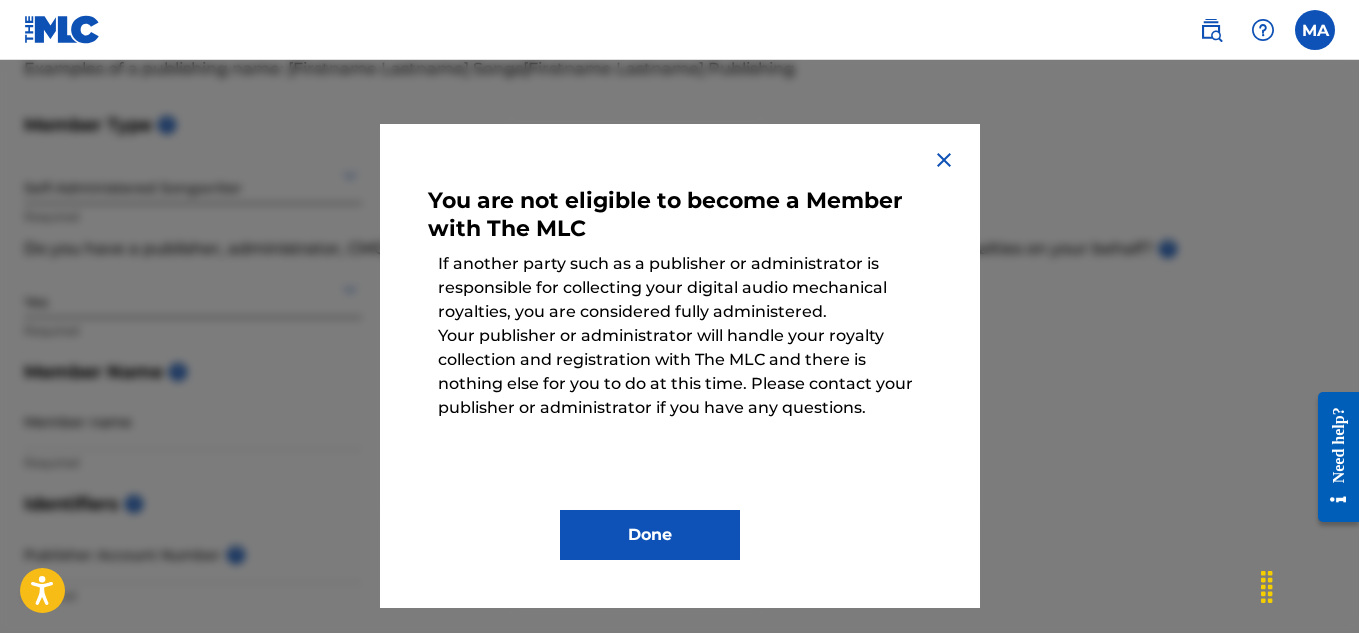 click on "Done" at bounding box center (650, 535) 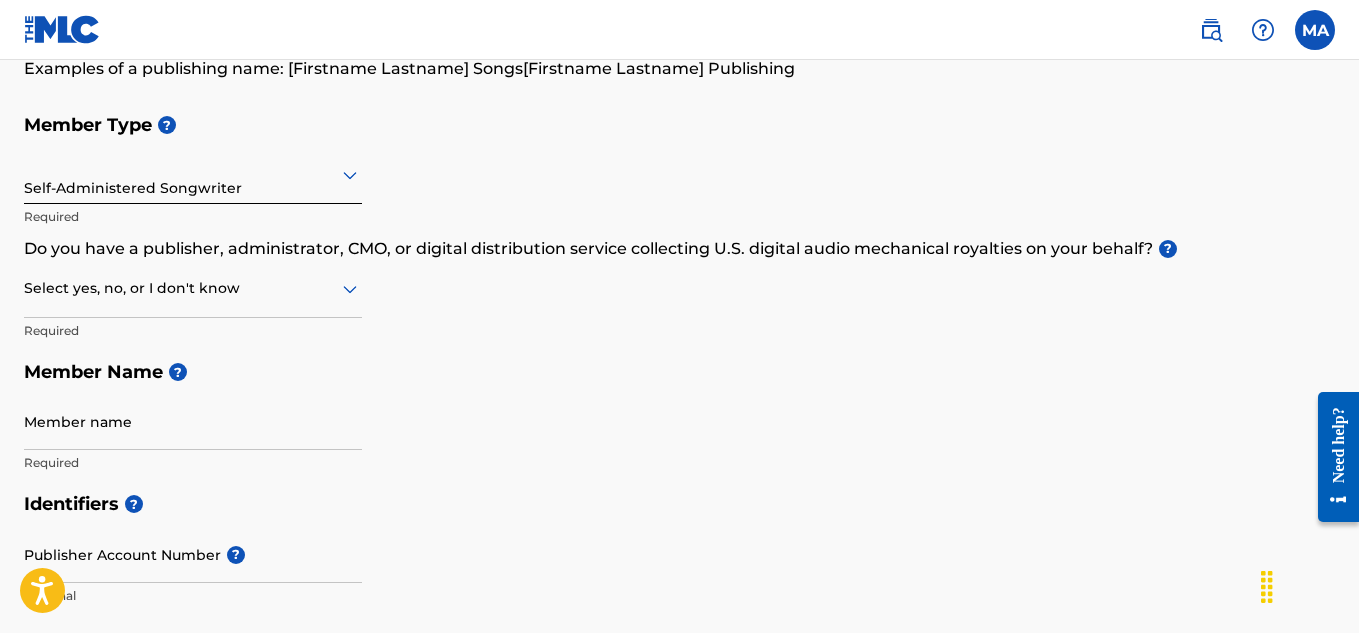 click on "Select yes, no, or I don't know" at bounding box center (193, 289) 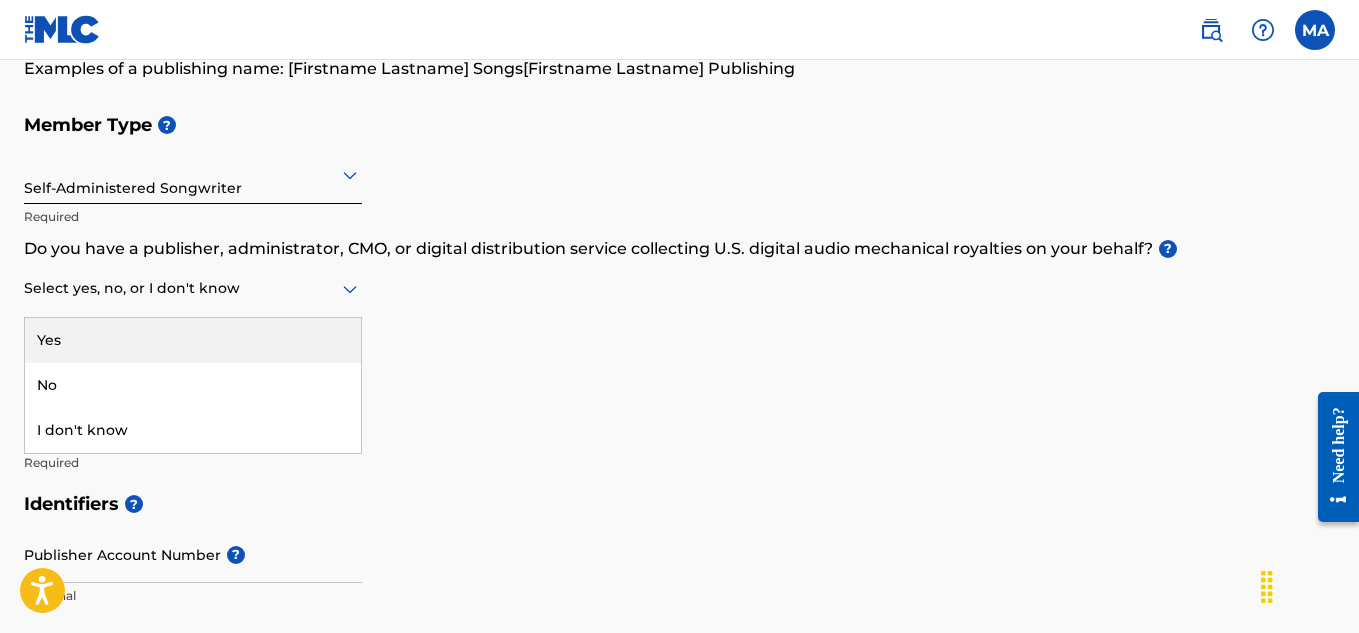 click on "Yes" at bounding box center [193, 340] 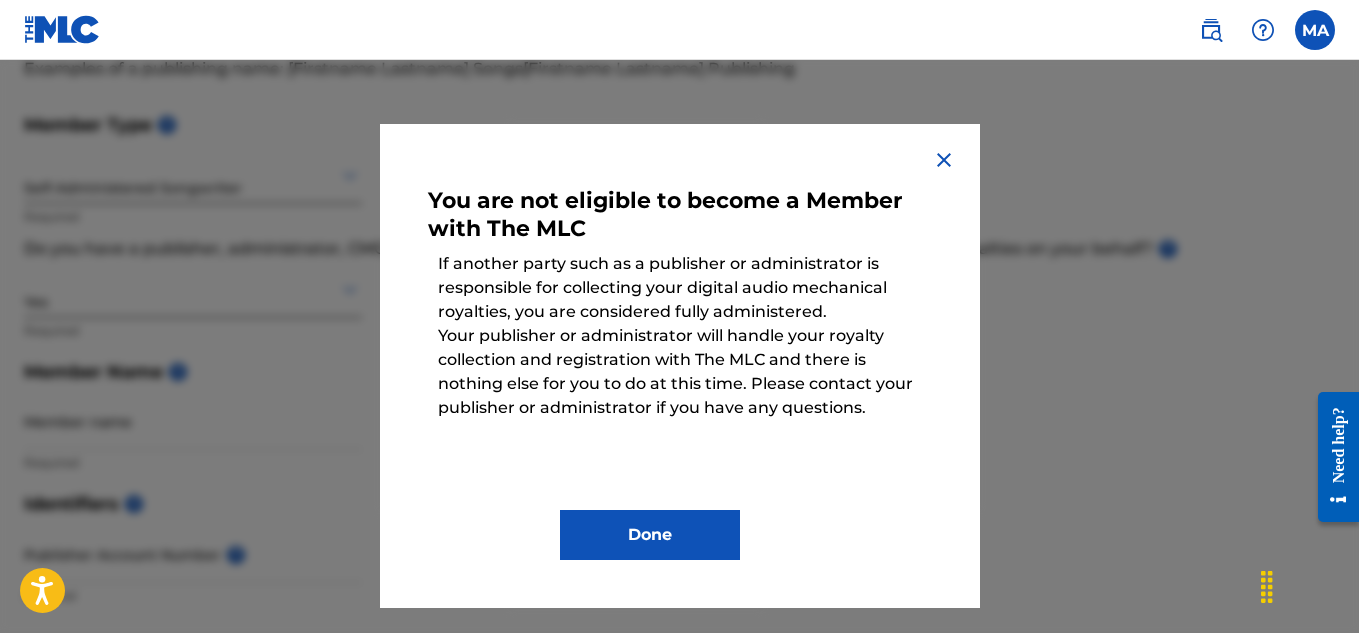 click on "Done" at bounding box center (650, 535) 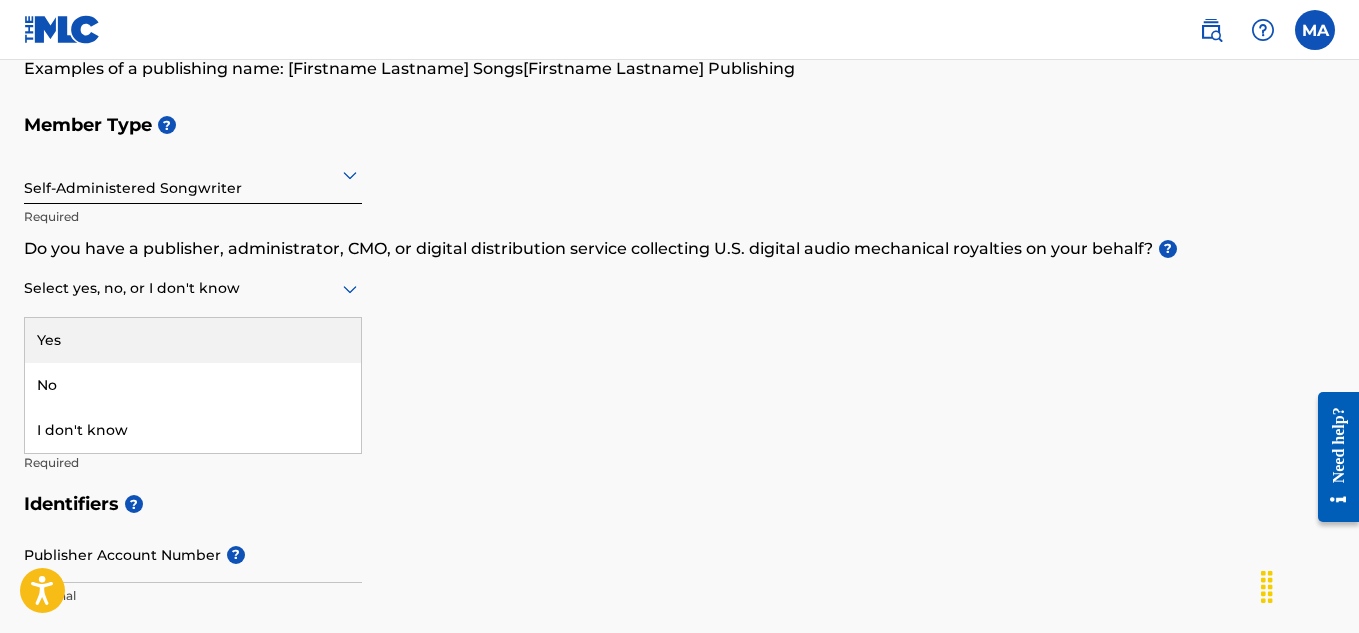 click 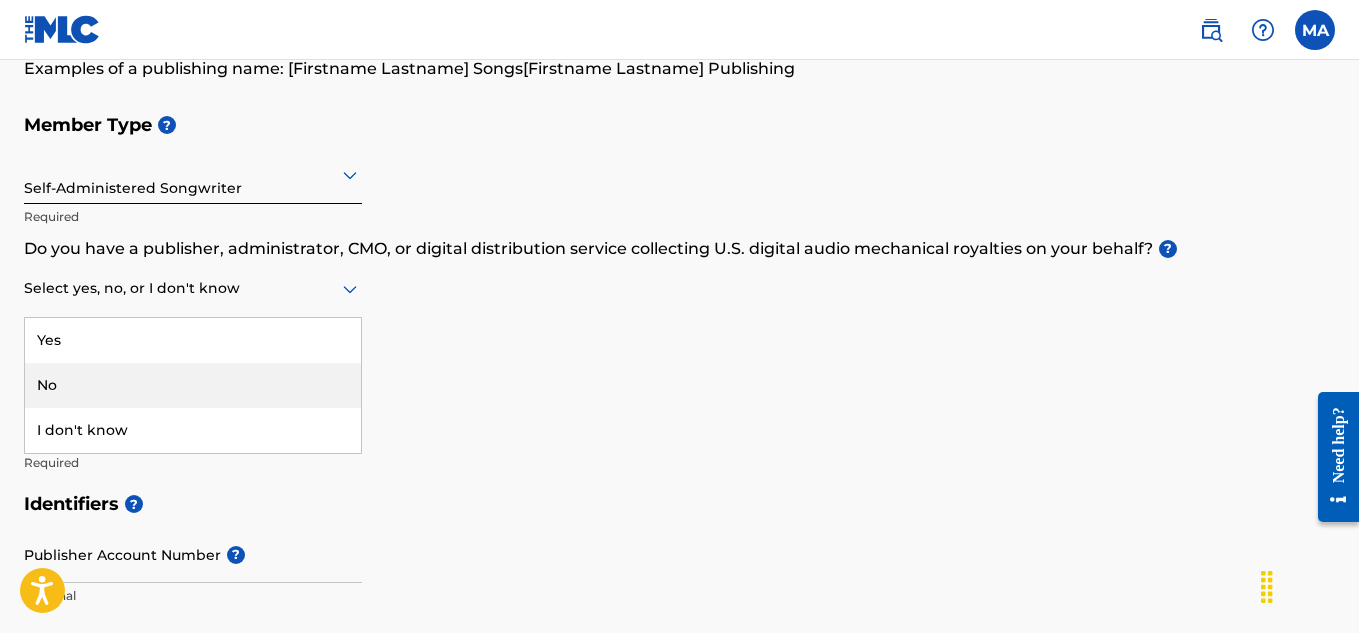 click on "No" at bounding box center [193, 385] 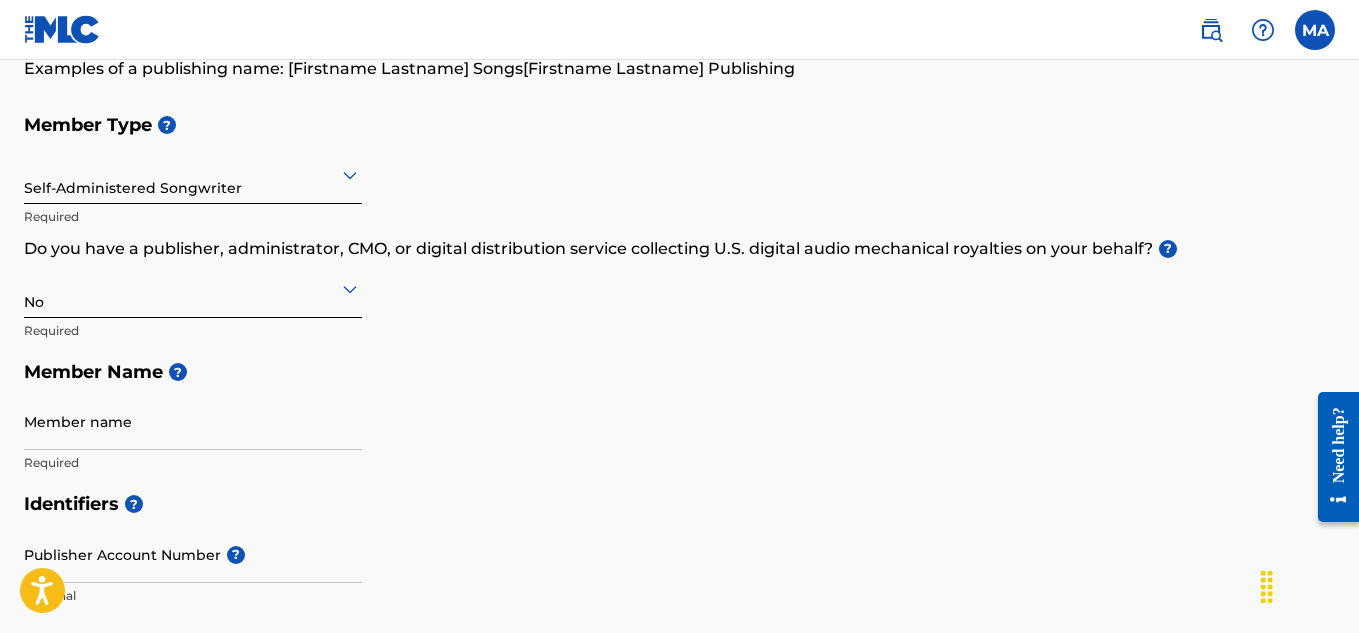 click on "Member name" at bounding box center [193, 421] 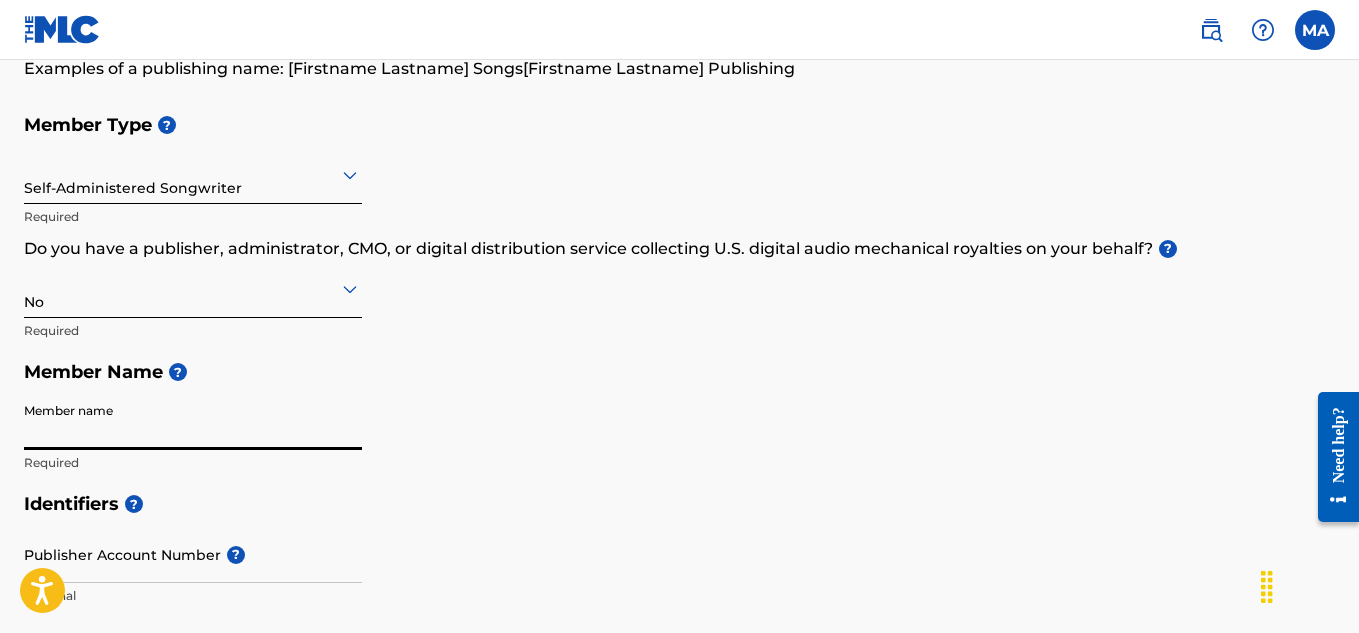 click on "Member Type ? Self-Administered Songwriter Required Do you have a publisher, administrator, CMO, or digital distribution service collecting U.S. digital audio mechanical royalties on your behalf? ? No Required Member Name ? Member name Required" at bounding box center [679, 293] 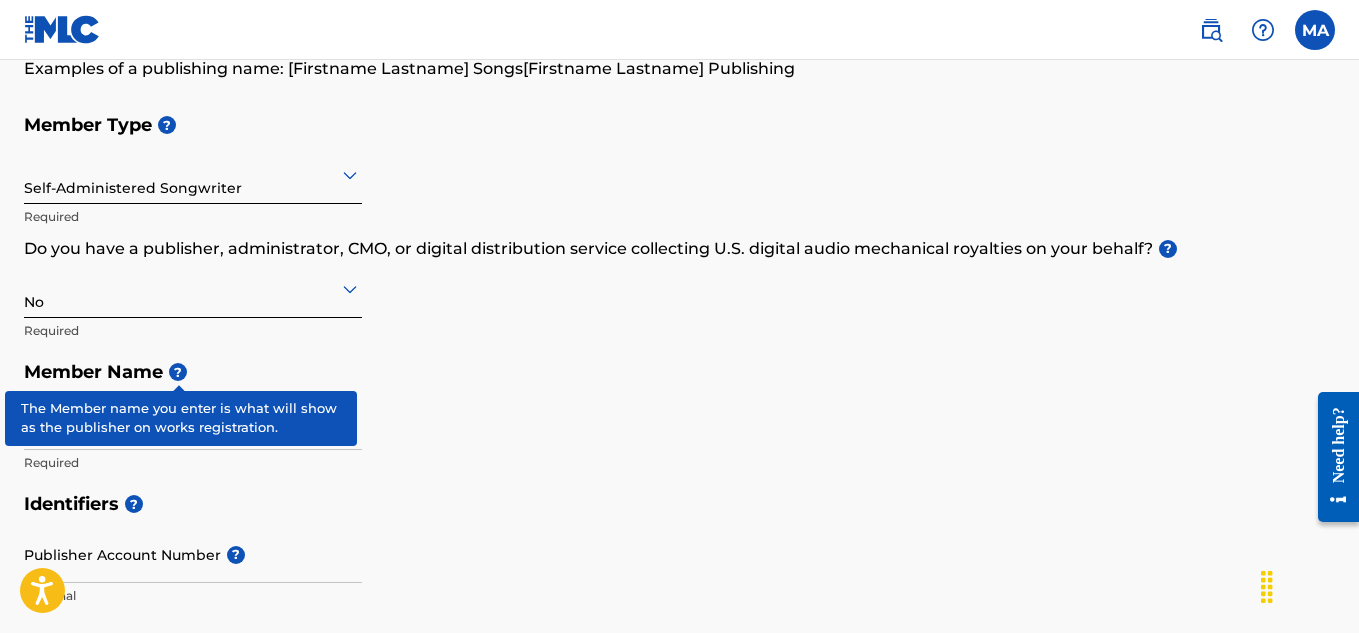 click on "?" at bounding box center [178, 372] 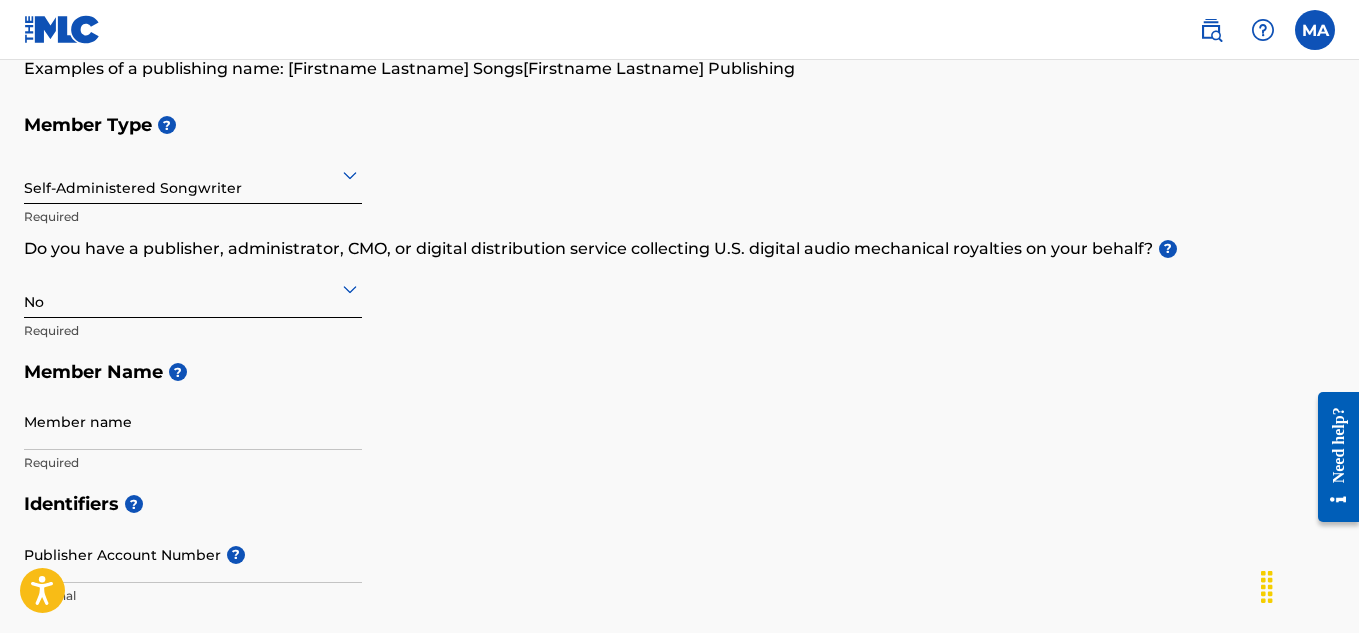 click on "Member Type ? Self-Administered Songwriter Required Do you have a publisher, administrator, CMO, or digital distribution service collecting U.S. digital audio mechanical royalties on your behalf? ? No Required Member Name ? Member name Required" at bounding box center [679, 293] 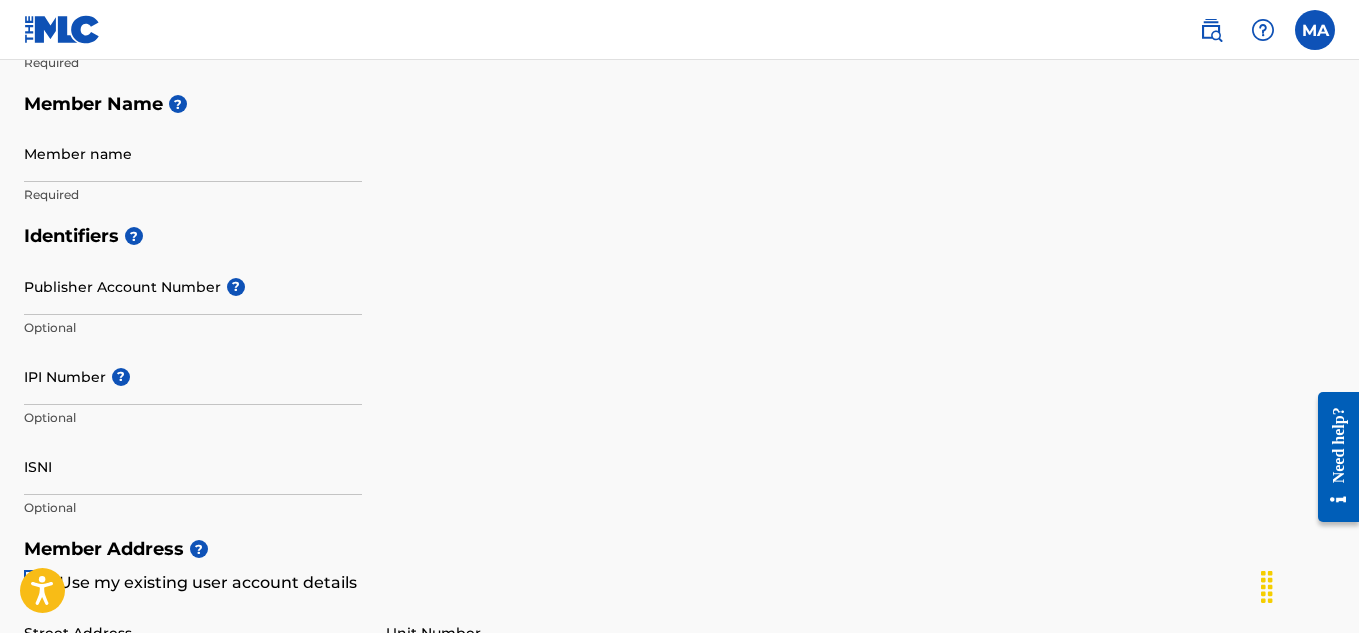 scroll, scrollTop: 468, scrollLeft: 0, axis: vertical 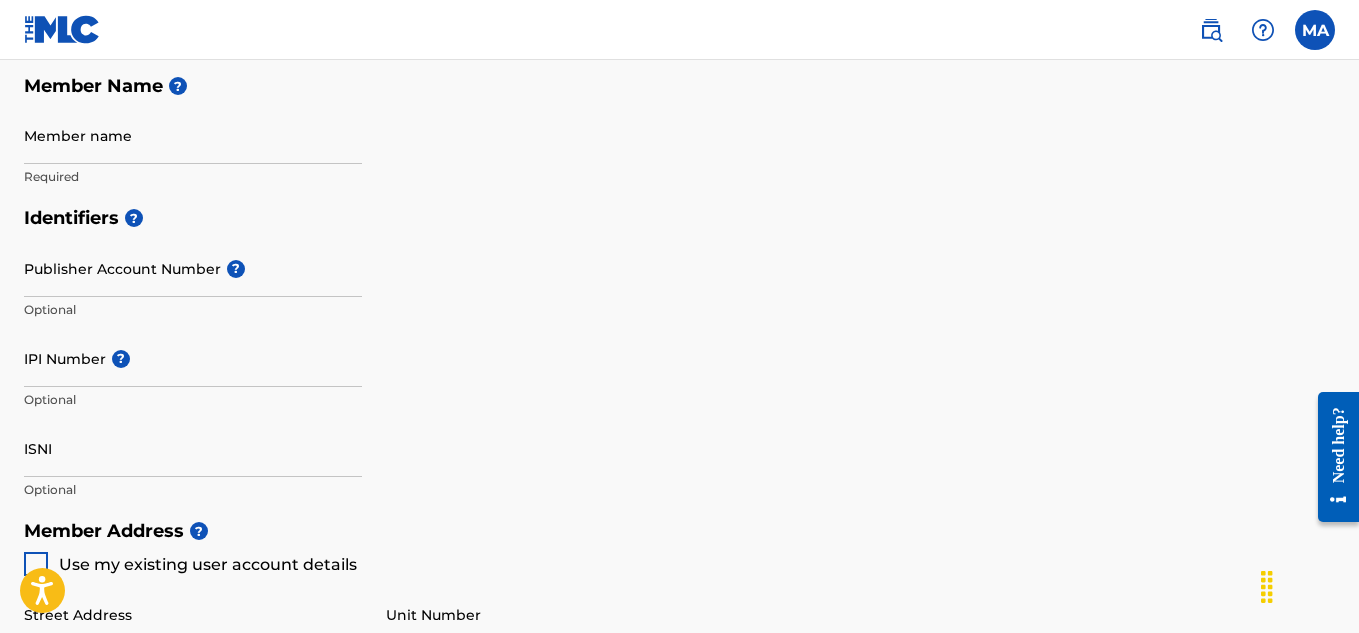 click on "Member name" at bounding box center [193, 135] 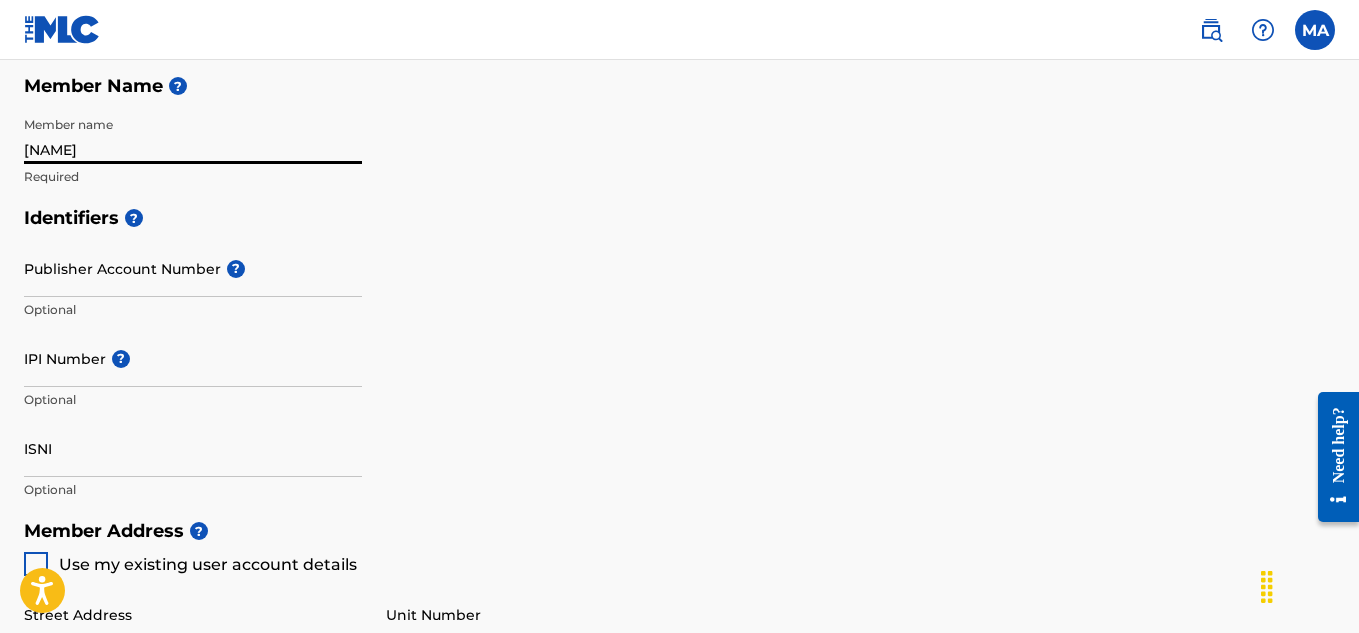 type on "Mic Strong" 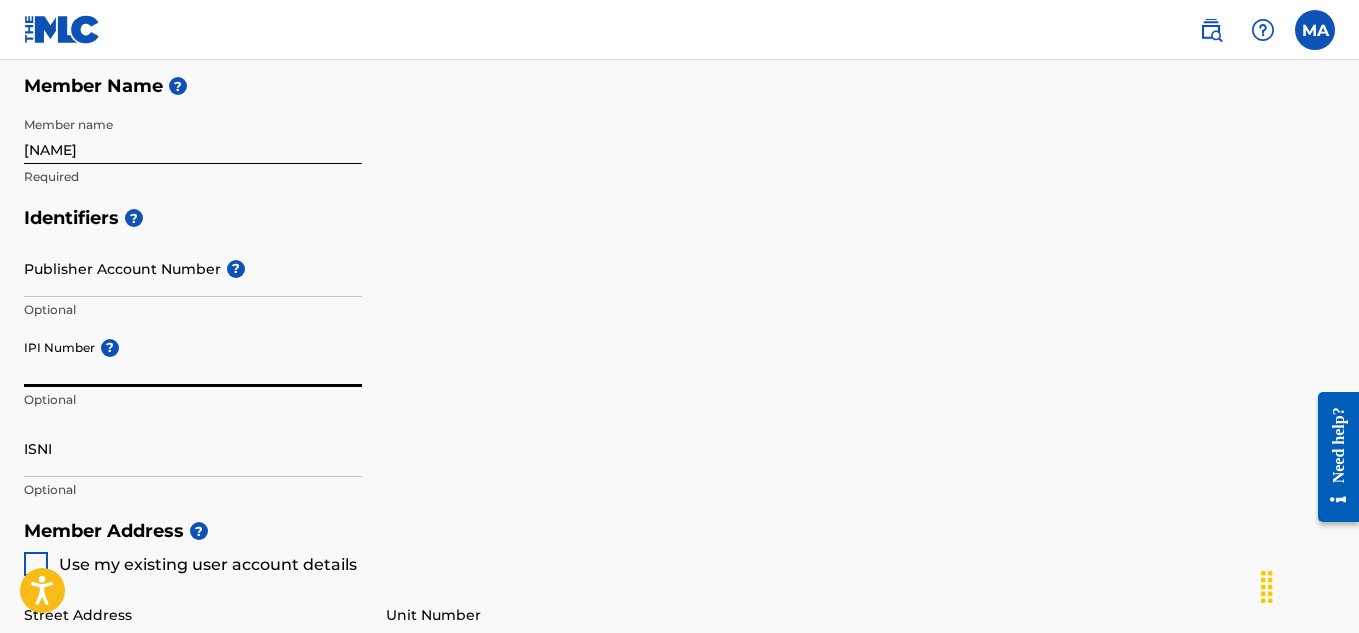 paste on "00645760037" 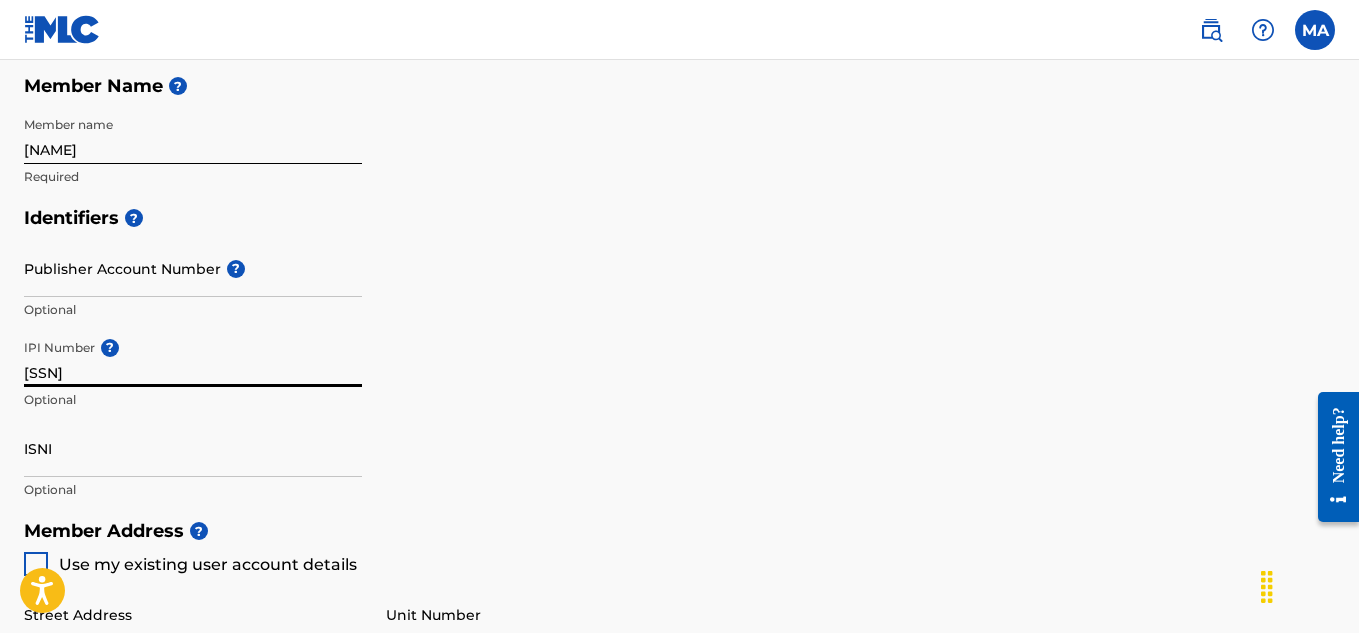 type on "00645760037" 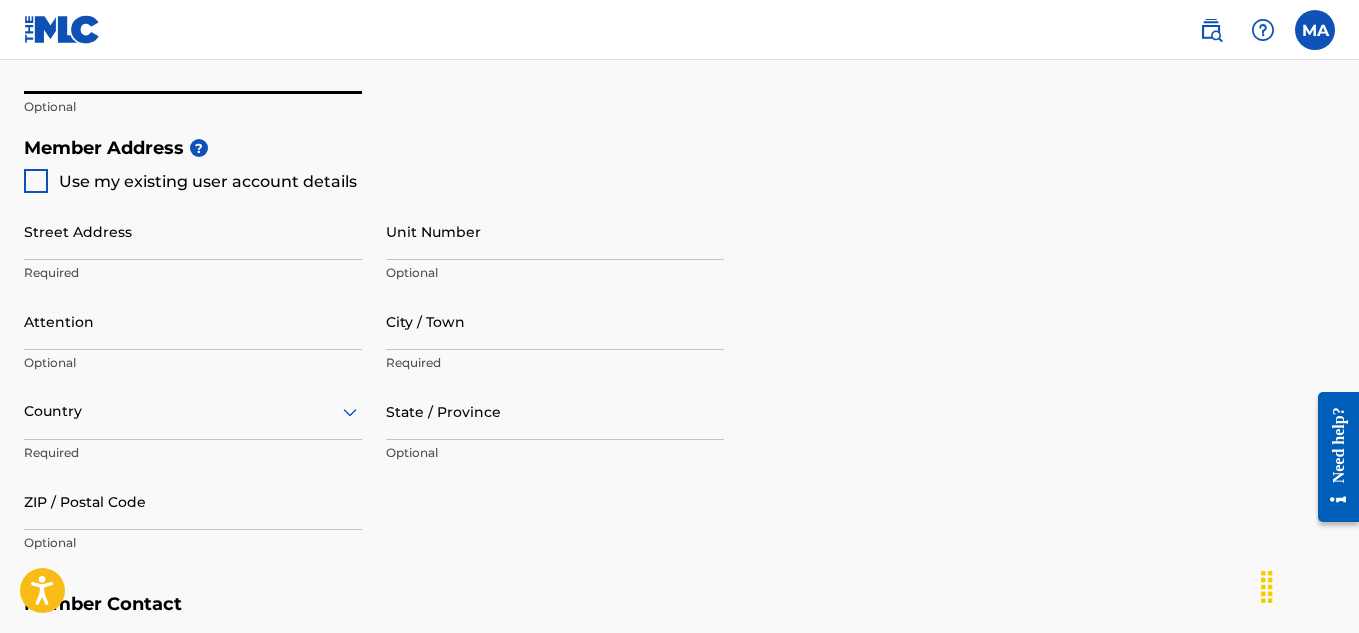 scroll, scrollTop: 869, scrollLeft: 0, axis: vertical 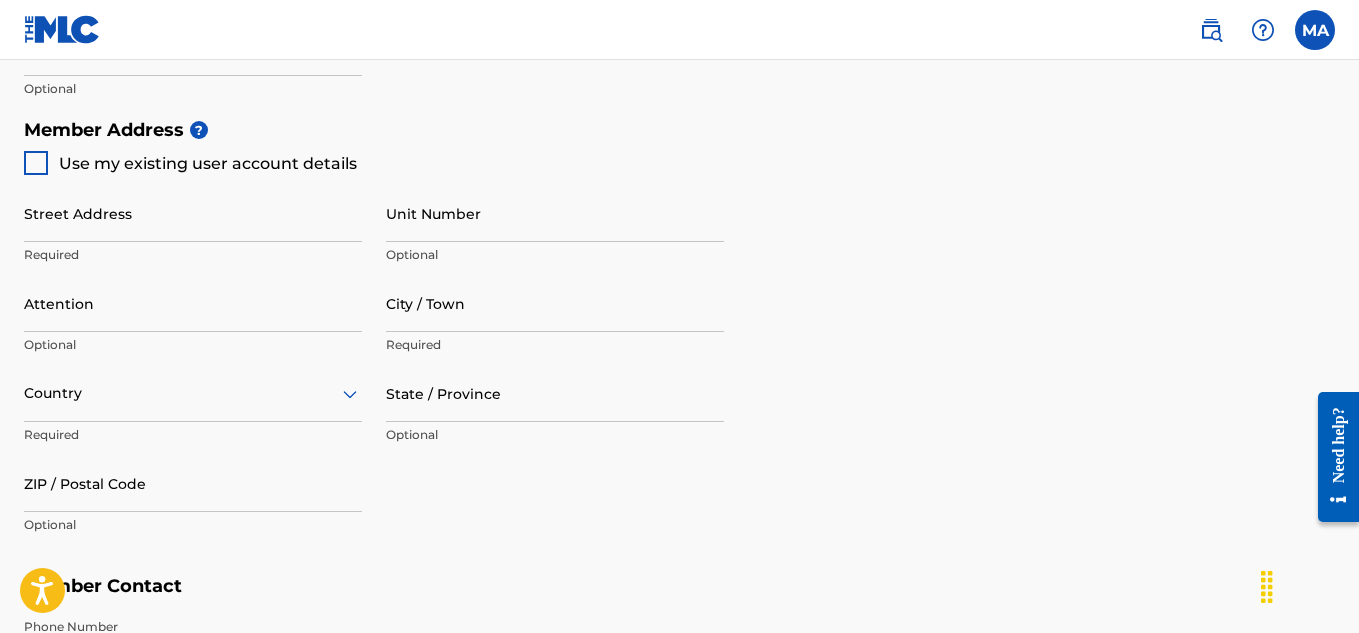 click at bounding box center [36, 163] 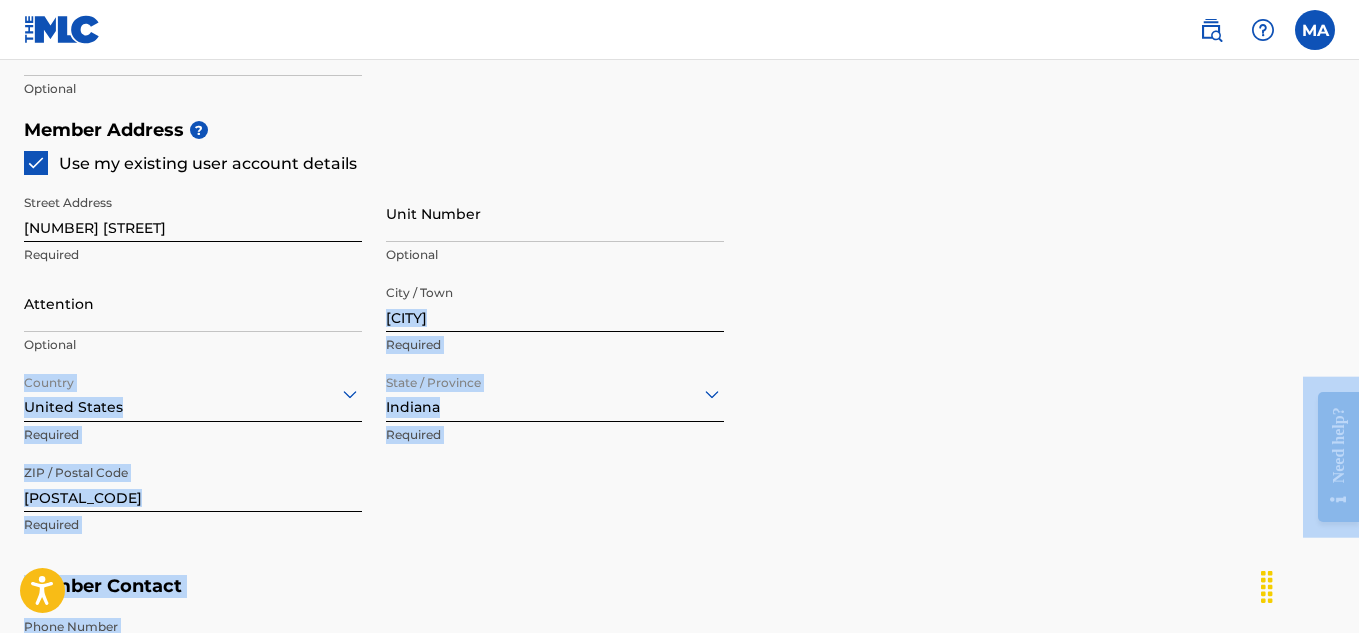 drag, startPoint x: 2660, startPoint y: 707, endPoint x: 1353, endPoint y: 386, distance: 1345.8418 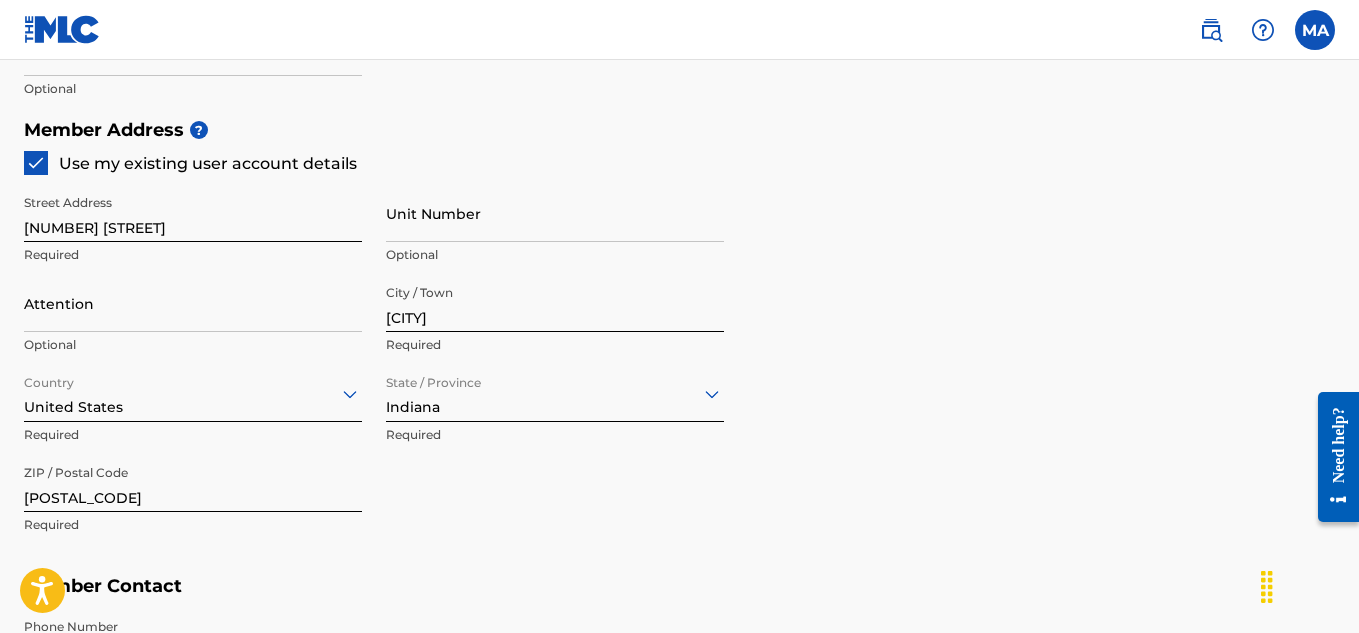 click on "Member Address ? Use my existing user account details Street Address 3630 Burrwood Ter Required Unit Number Optional Attention Optional City / Town Fort Wayne Required Country United States Required State / Province Indiana Required ZIP / Postal Code 46815 Required" at bounding box center [679, 337] 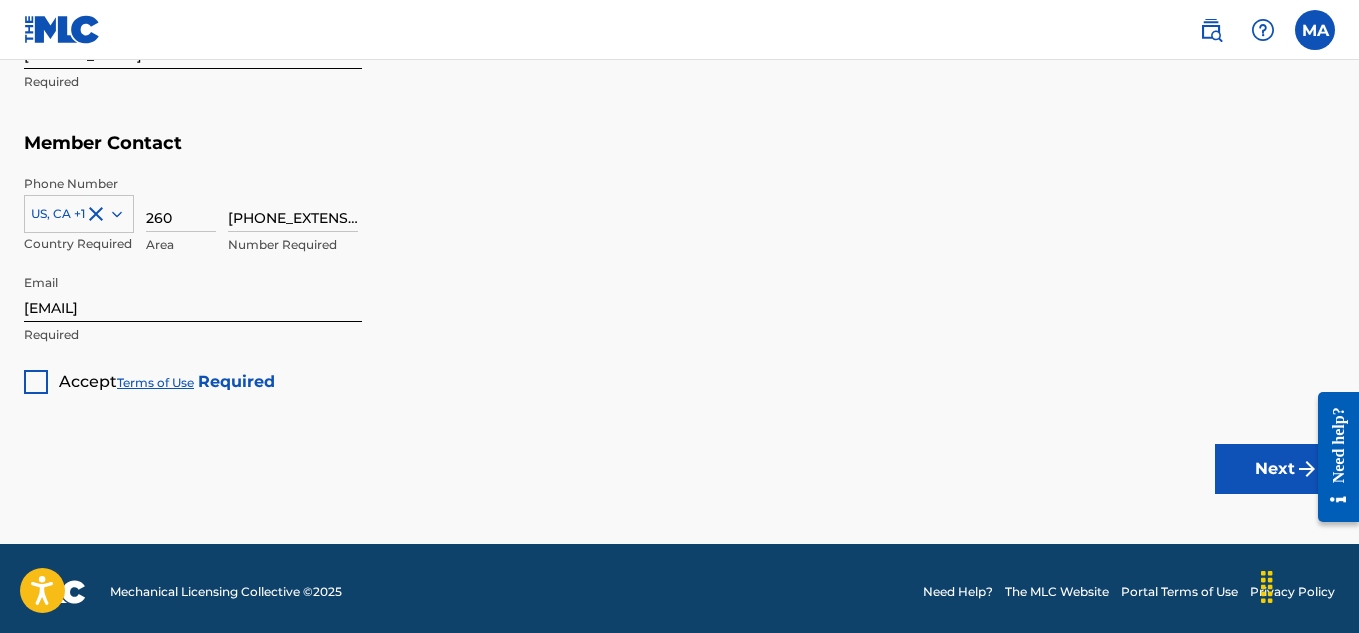 scroll, scrollTop: 1319, scrollLeft: 0, axis: vertical 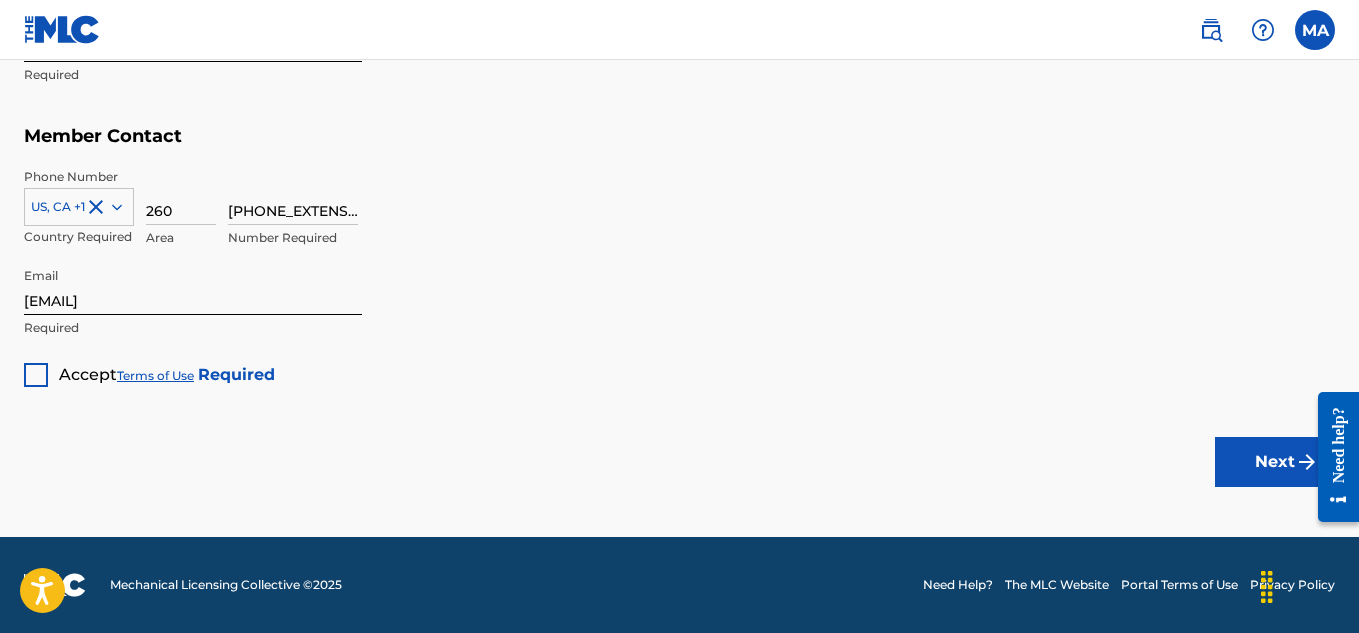 click at bounding box center (36, 375) 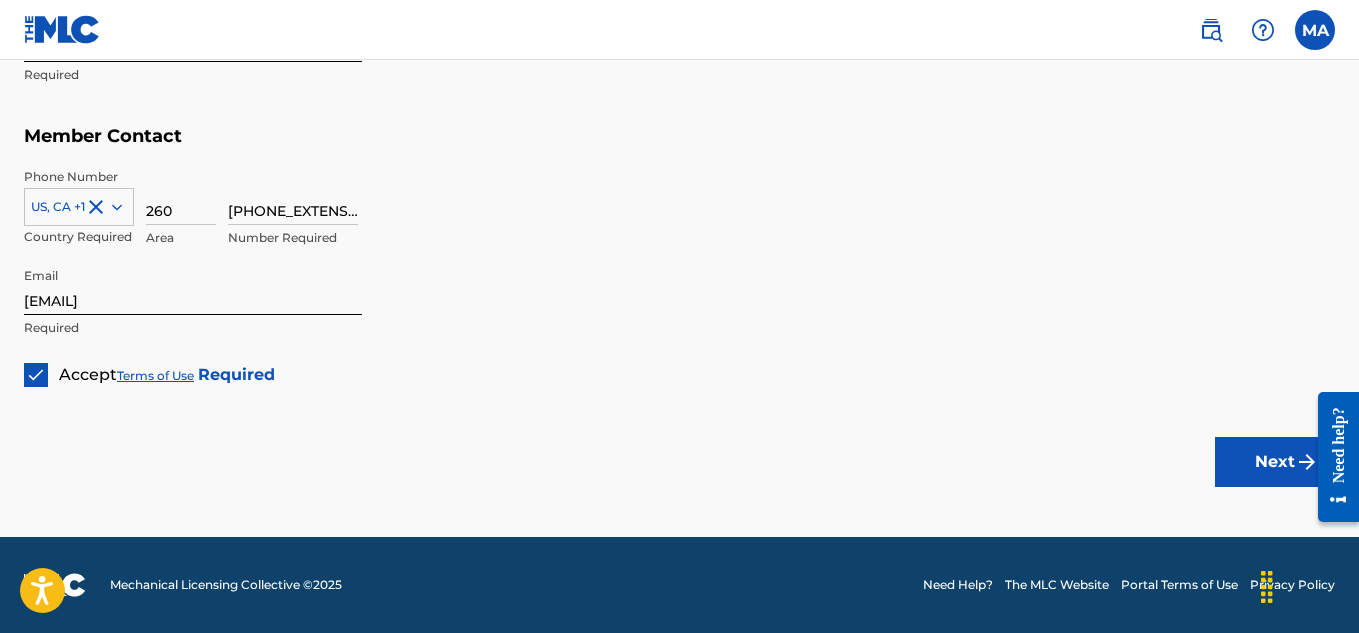 click on "Next" at bounding box center (1275, 462) 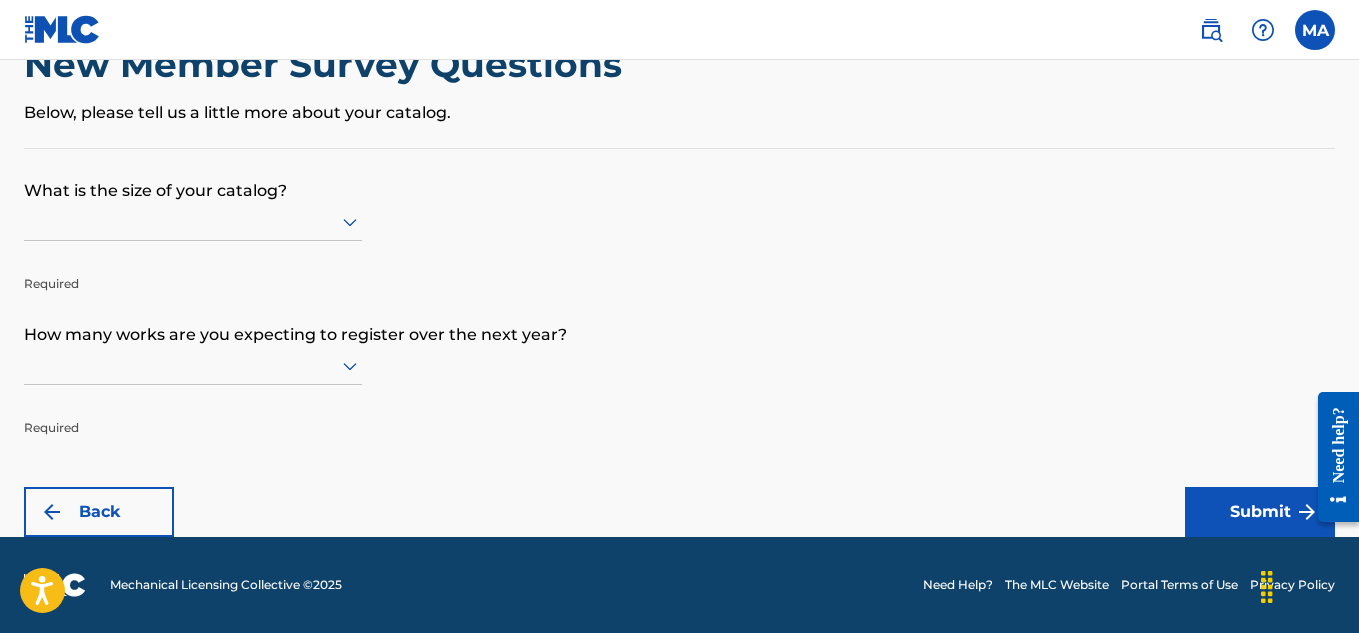 scroll, scrollTop: 0, scrollLeft: 0, axis: both 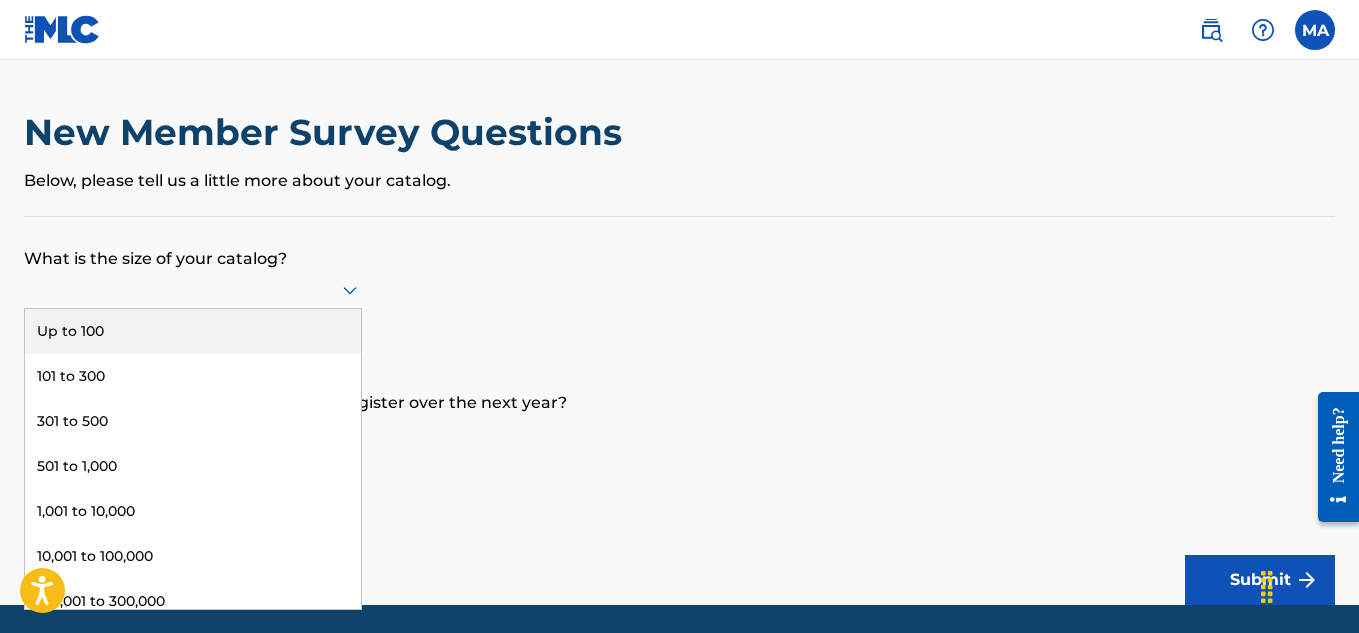 click 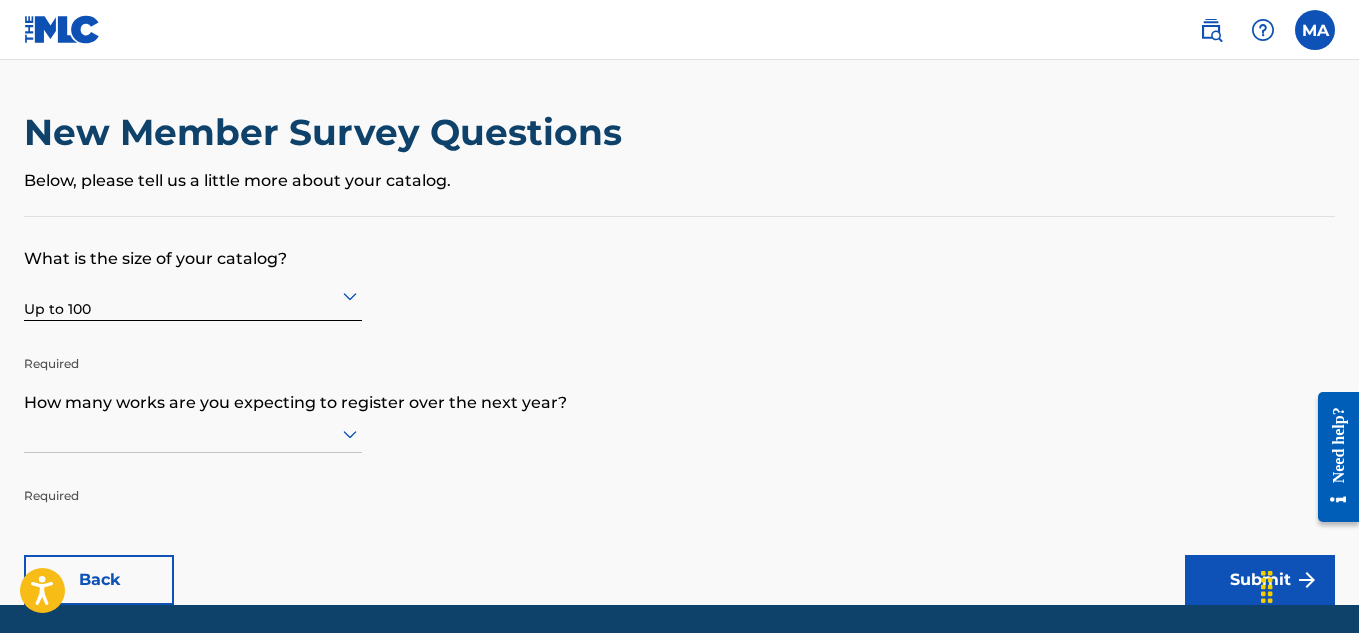 scroll, scrollTop: 68, scrollLeft: 0, axis: vertical 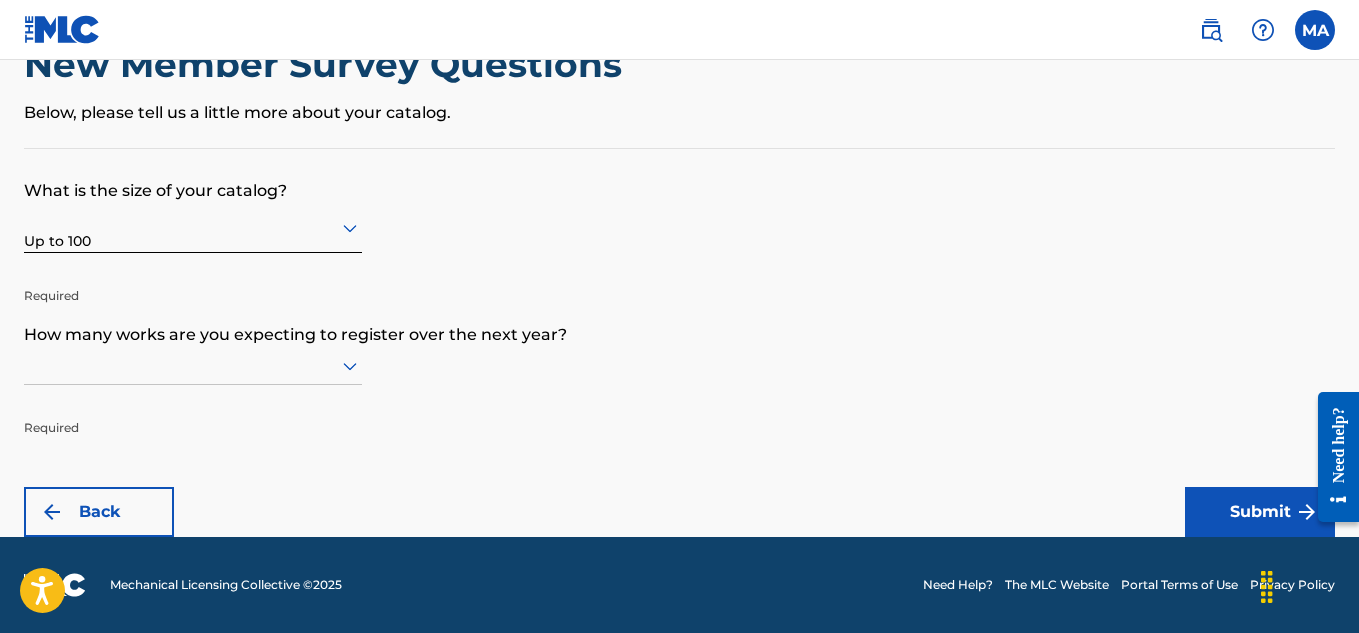 click at bounding box center [193, 366] 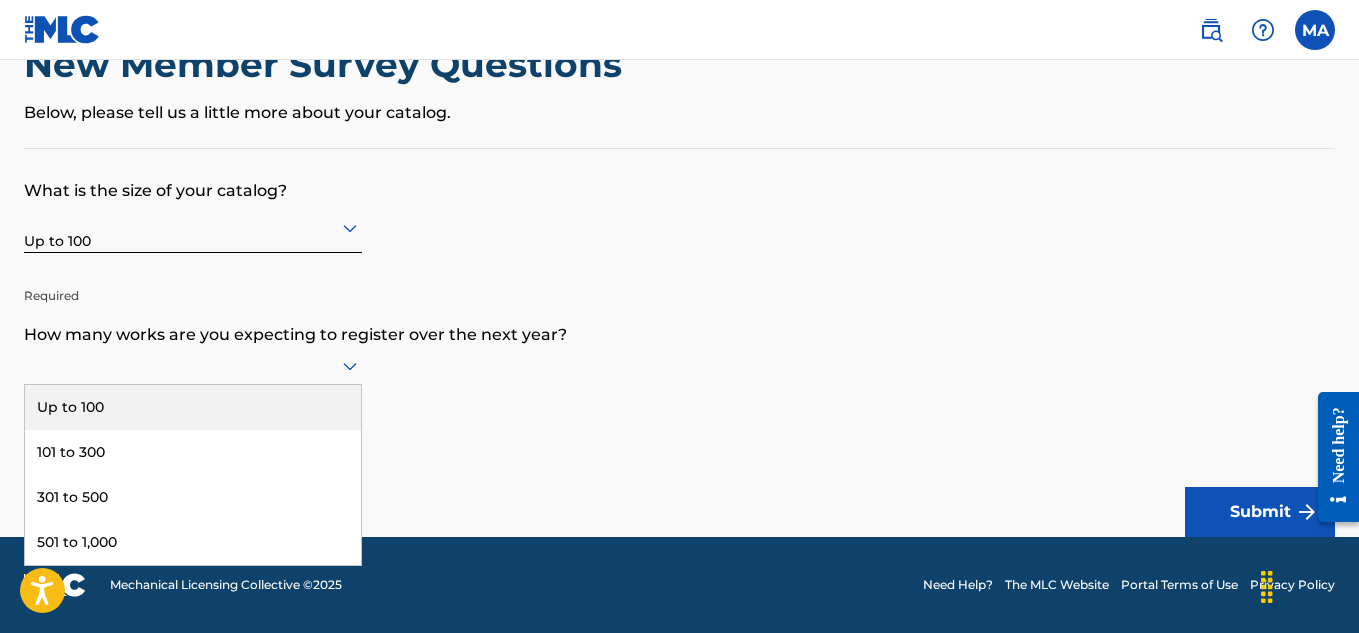 click on "Up to 100" at bounding box center (193, 407) 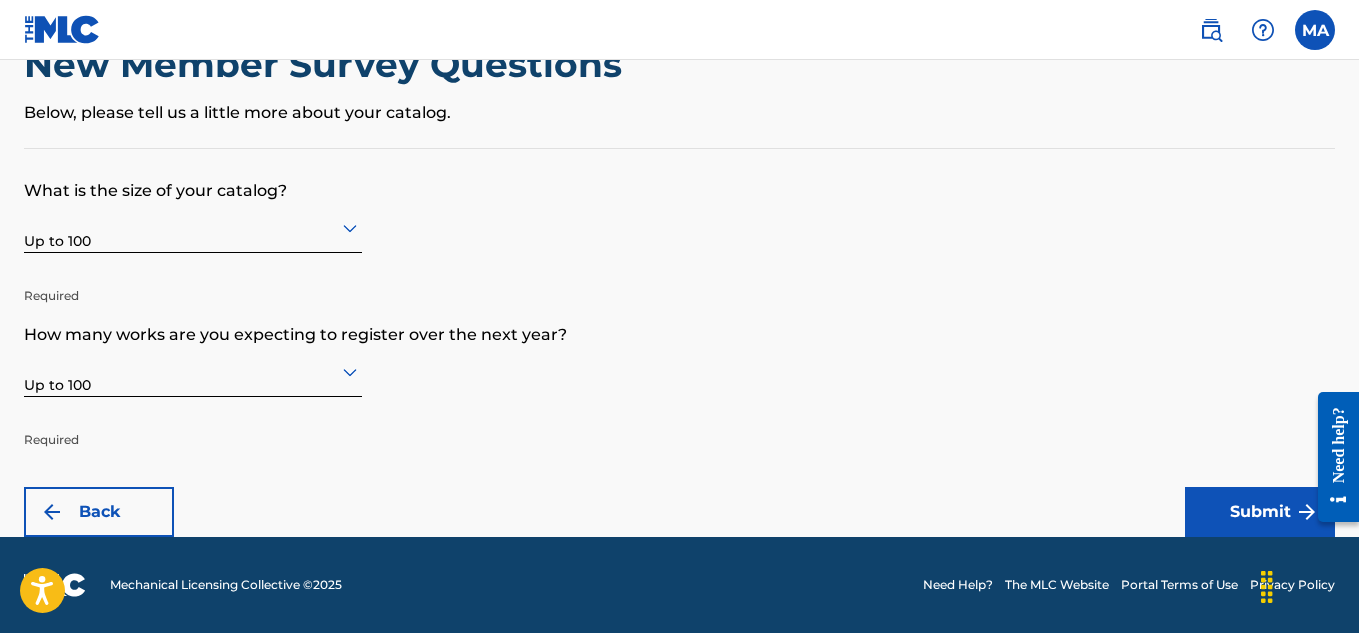 click on "Submit" at bounding box center (1260, 512) 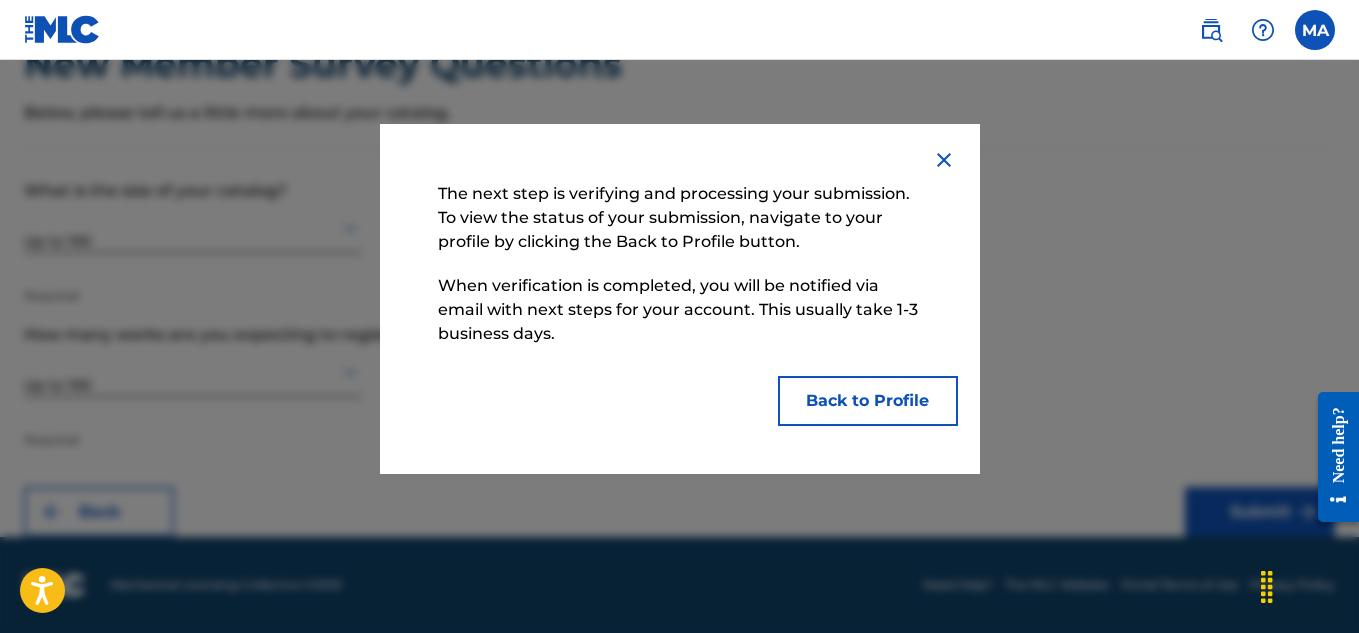 click on "Back to Profile" at bounding box center [868, 401] 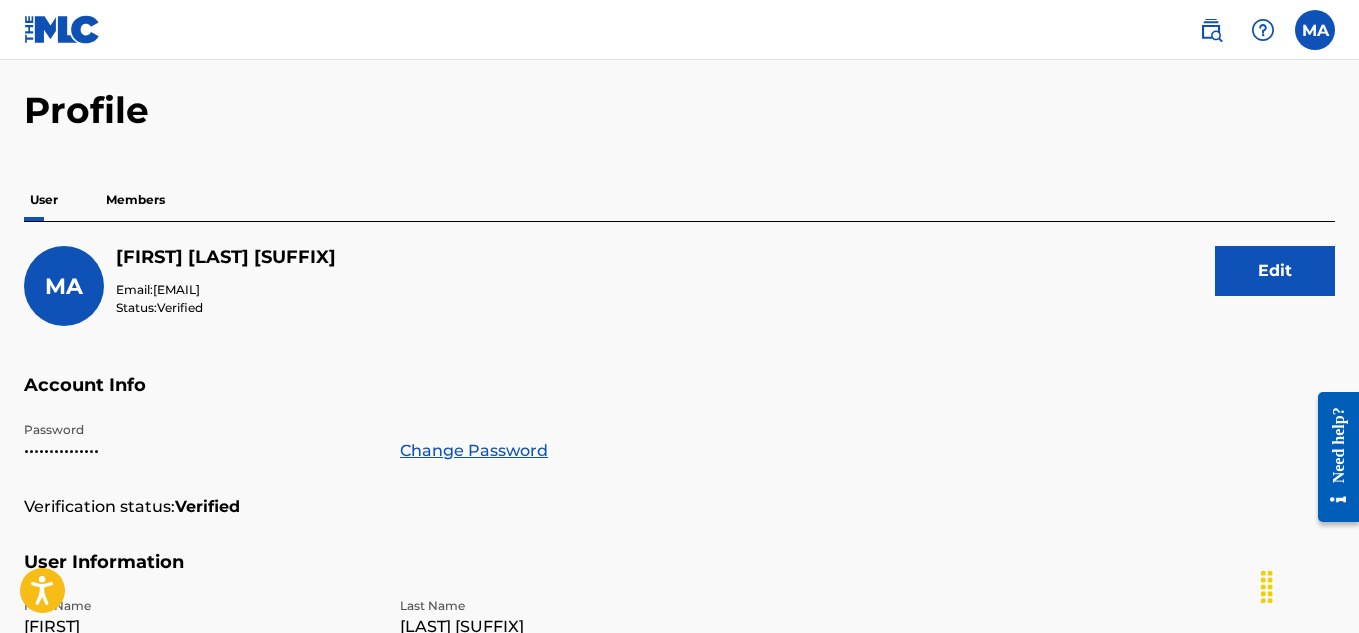 scroll, scrollTop: 0, scrollLeft: 0, axis: both 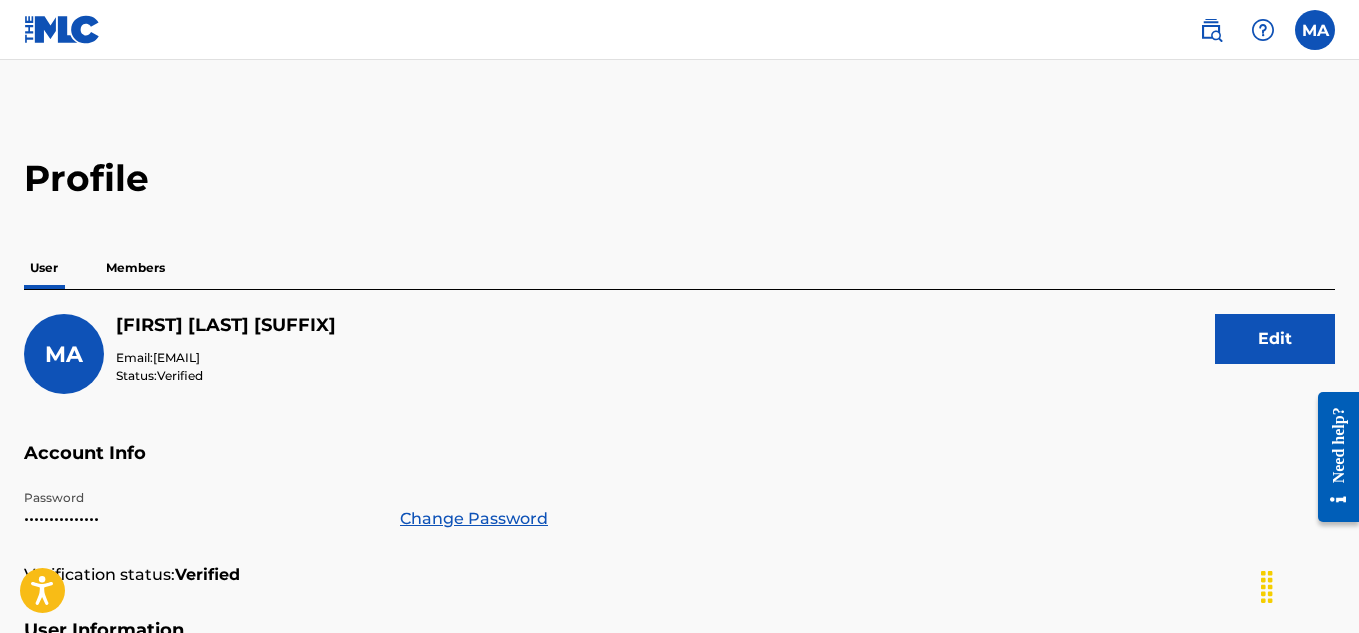 click on "Members" at bounding box center (135, 268) 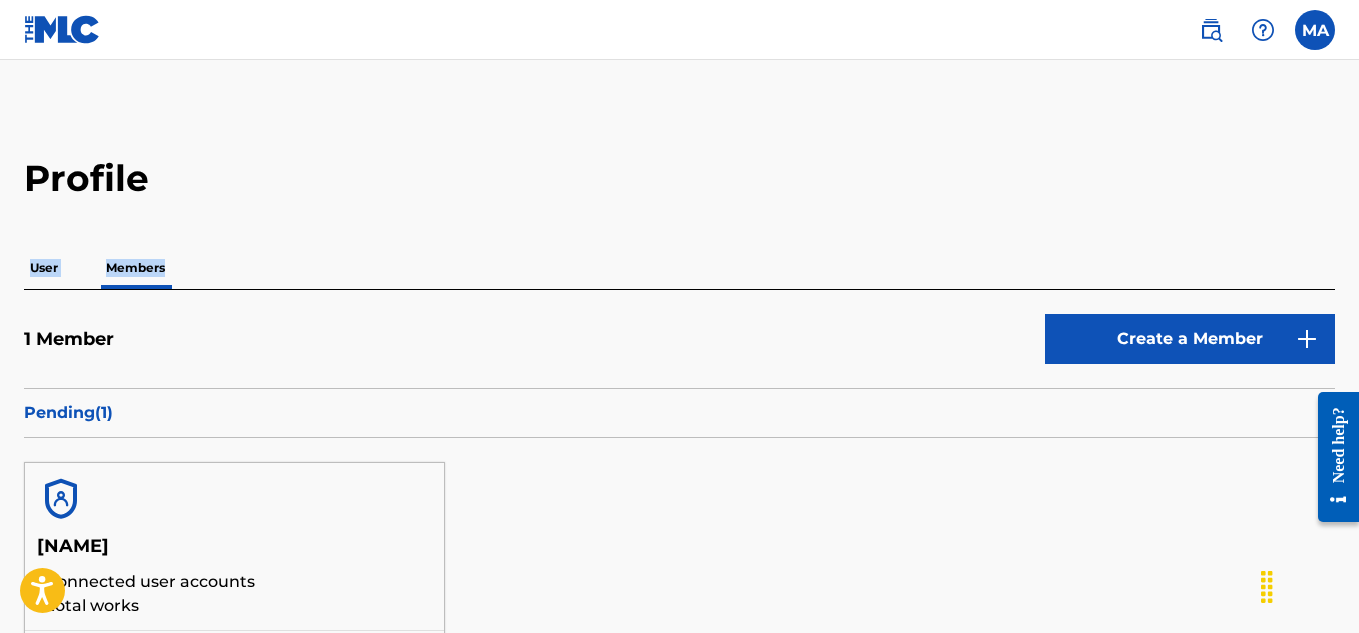 drag, startPoint x: 1358, startPoint y: 159, endPoint x: 1339, endPoint y: 243, distance: 86.12201 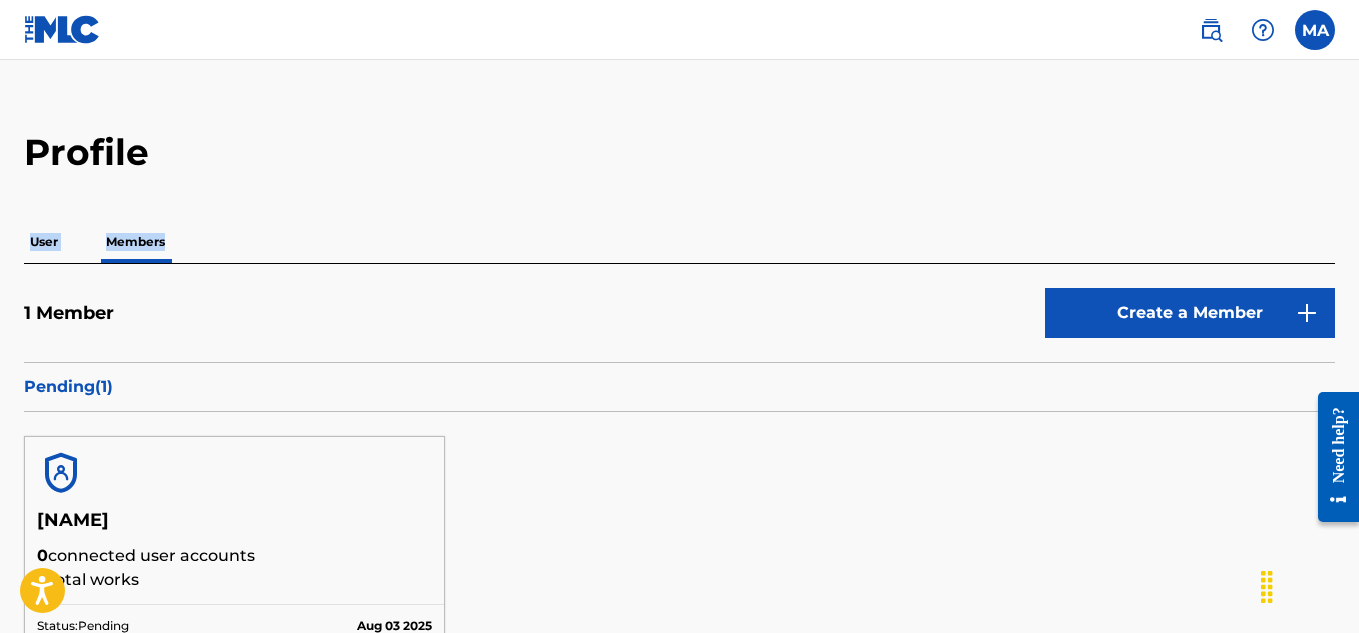 scroll, scrollTop: 0, scrollLeft: 0, axis: both 